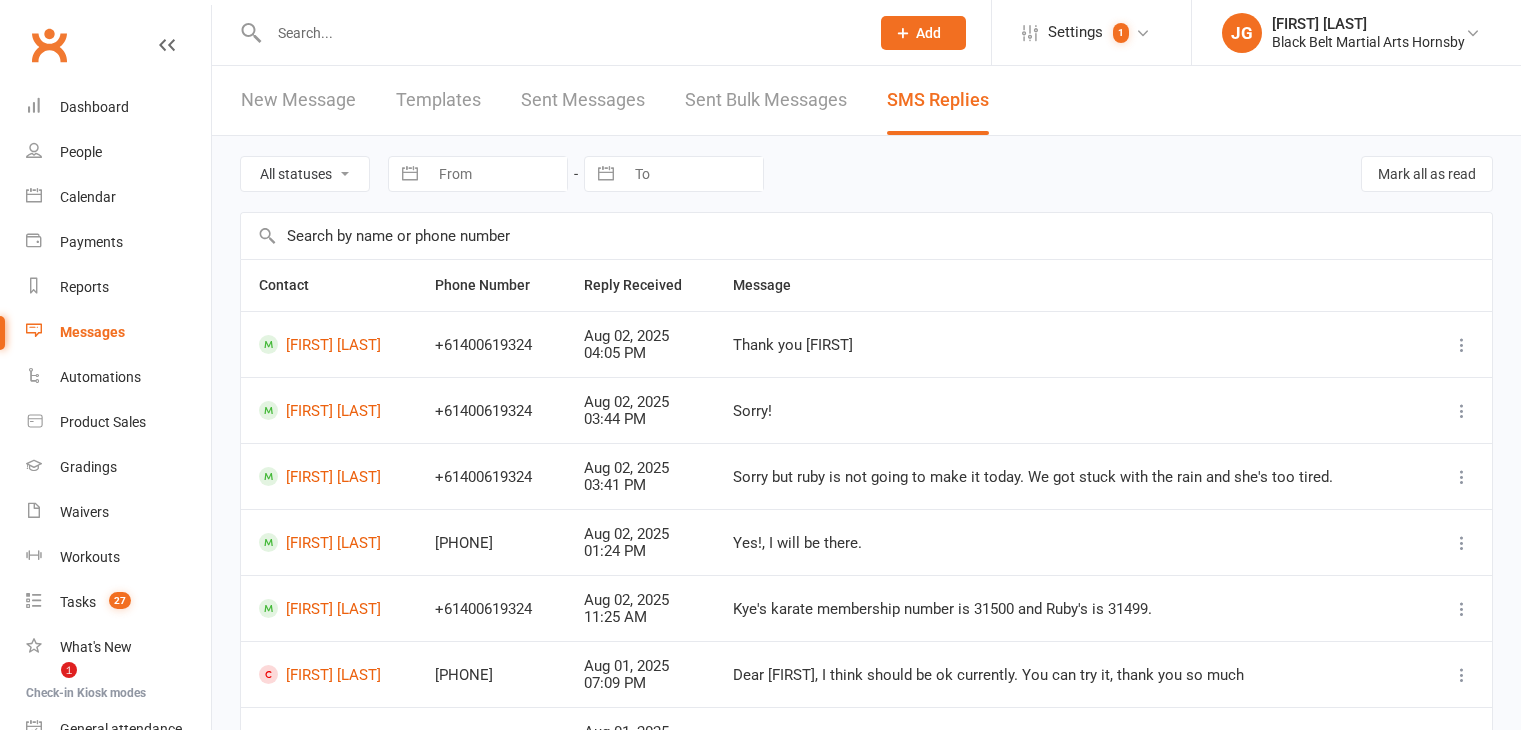scroll, scrollTop: 0, scrollLeft: 0, axis: both 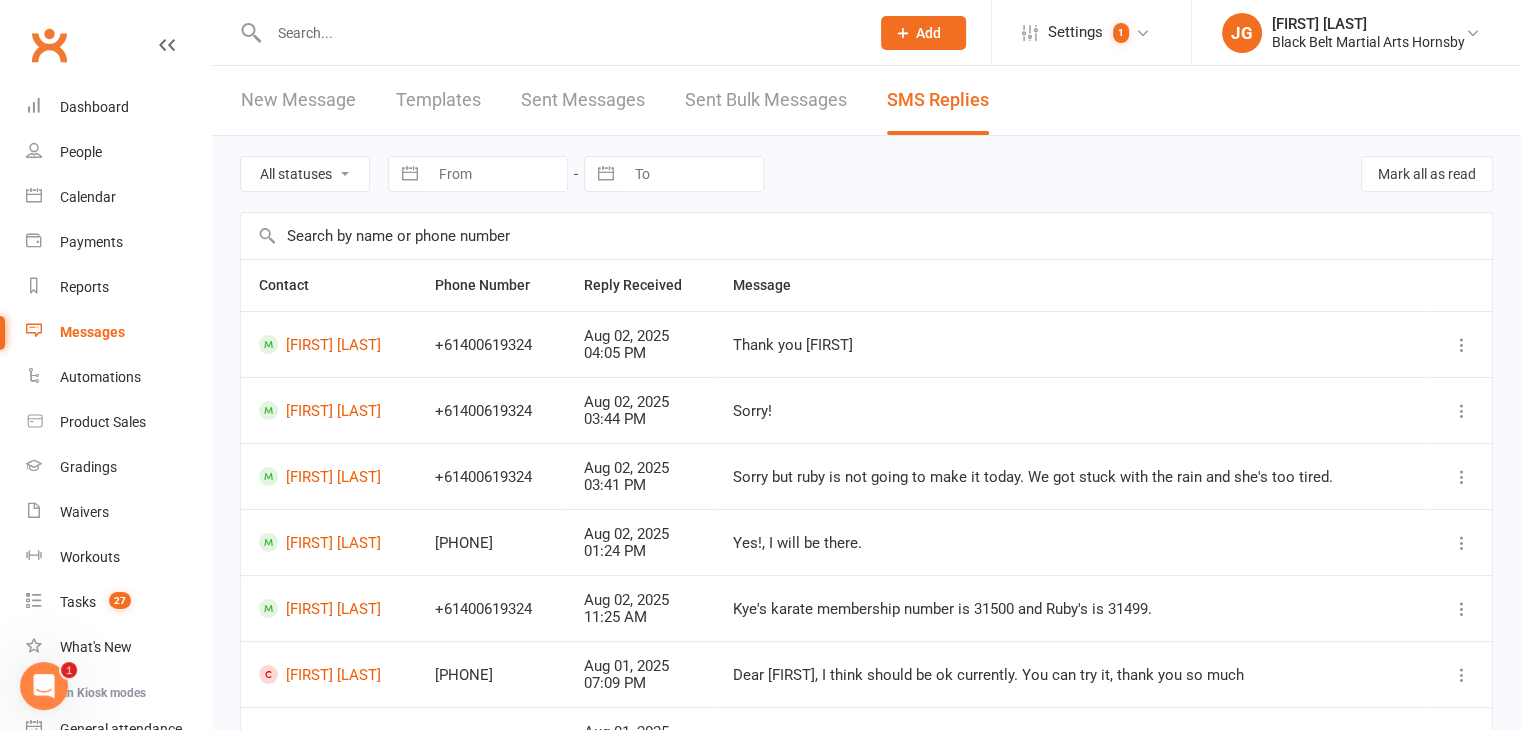 click at bounding box center (559, 33) 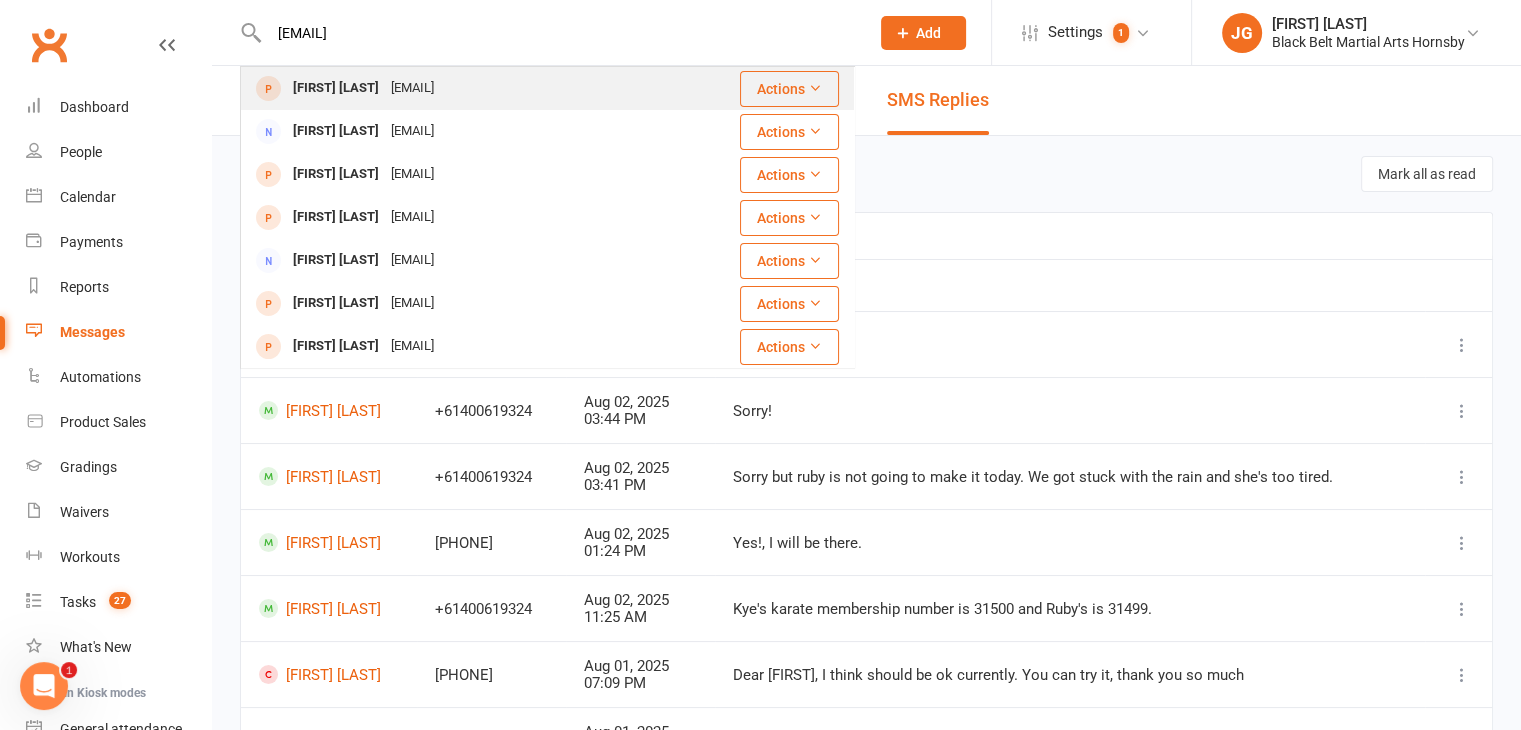 type on "rinushairudeen@outlook.com" 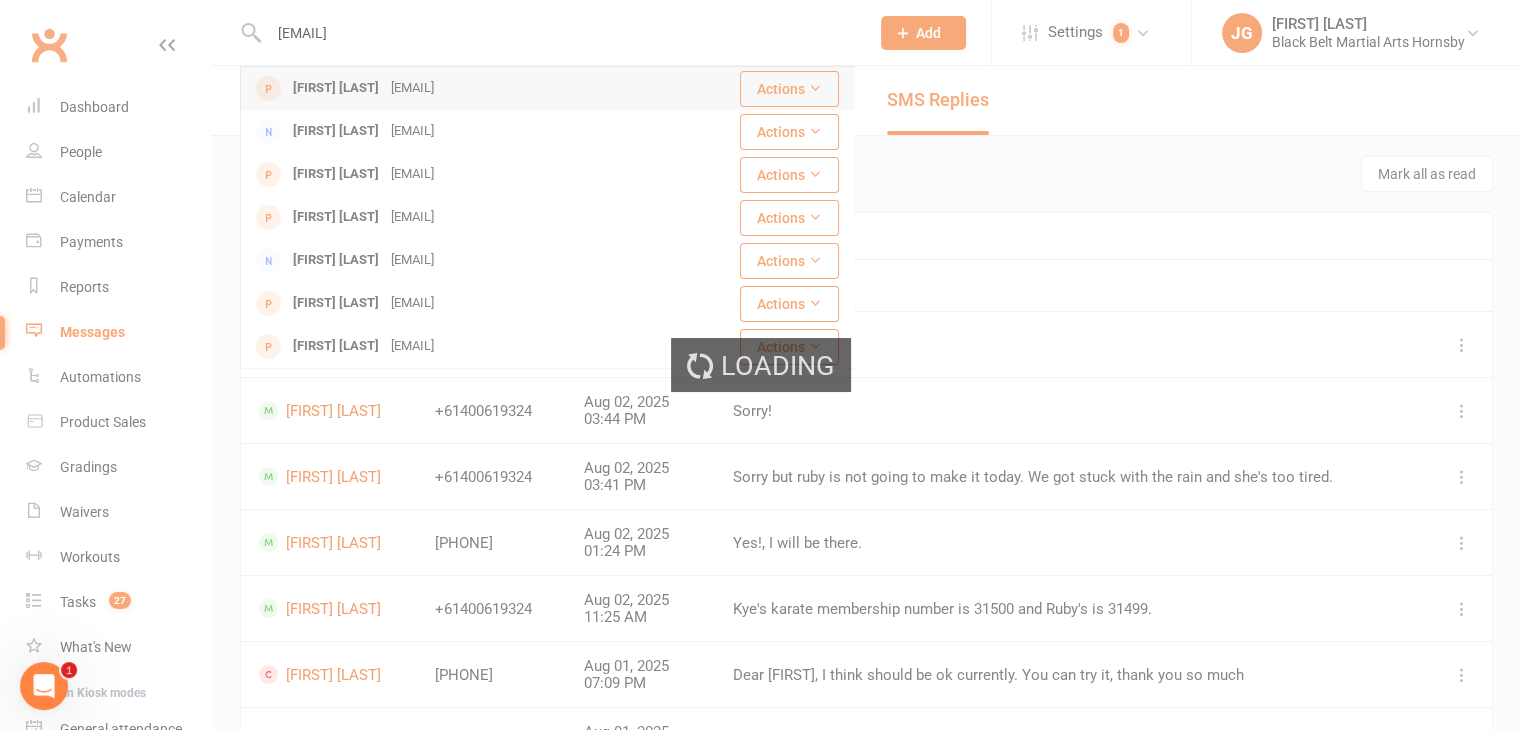 type 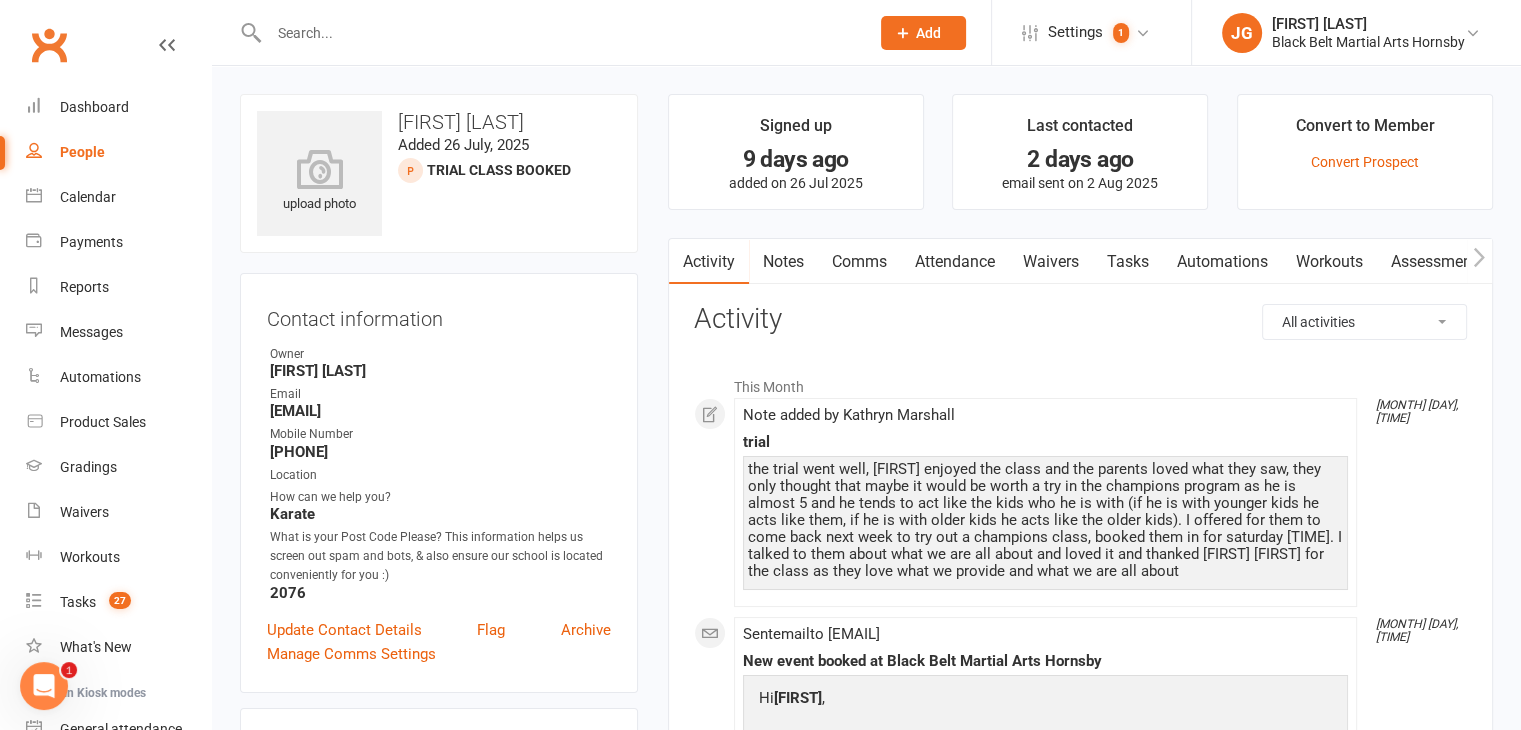 click on "Attendance" at bounding box center [955, 262] 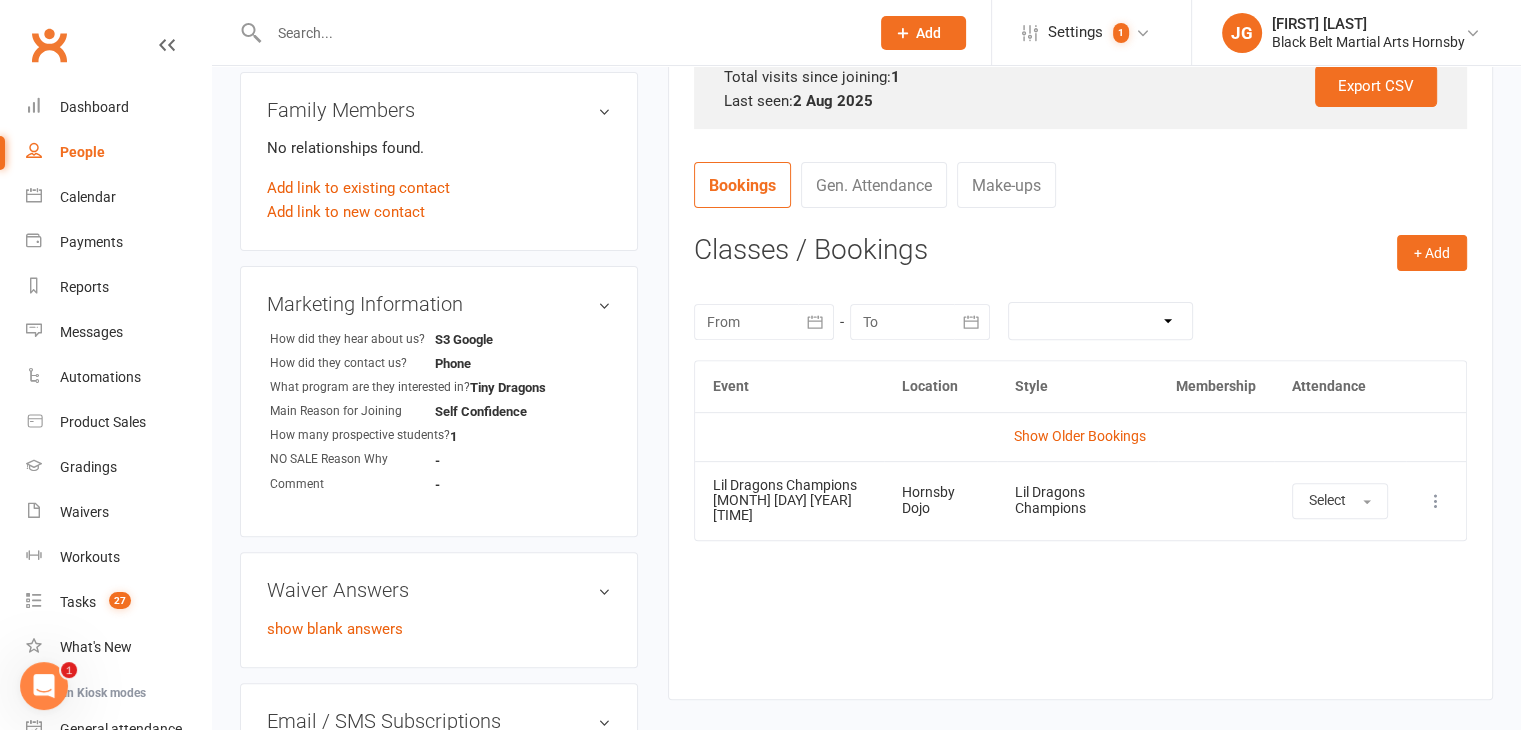 scroll, scrollTop: 638, scrollLeft: 0, axis: vertical 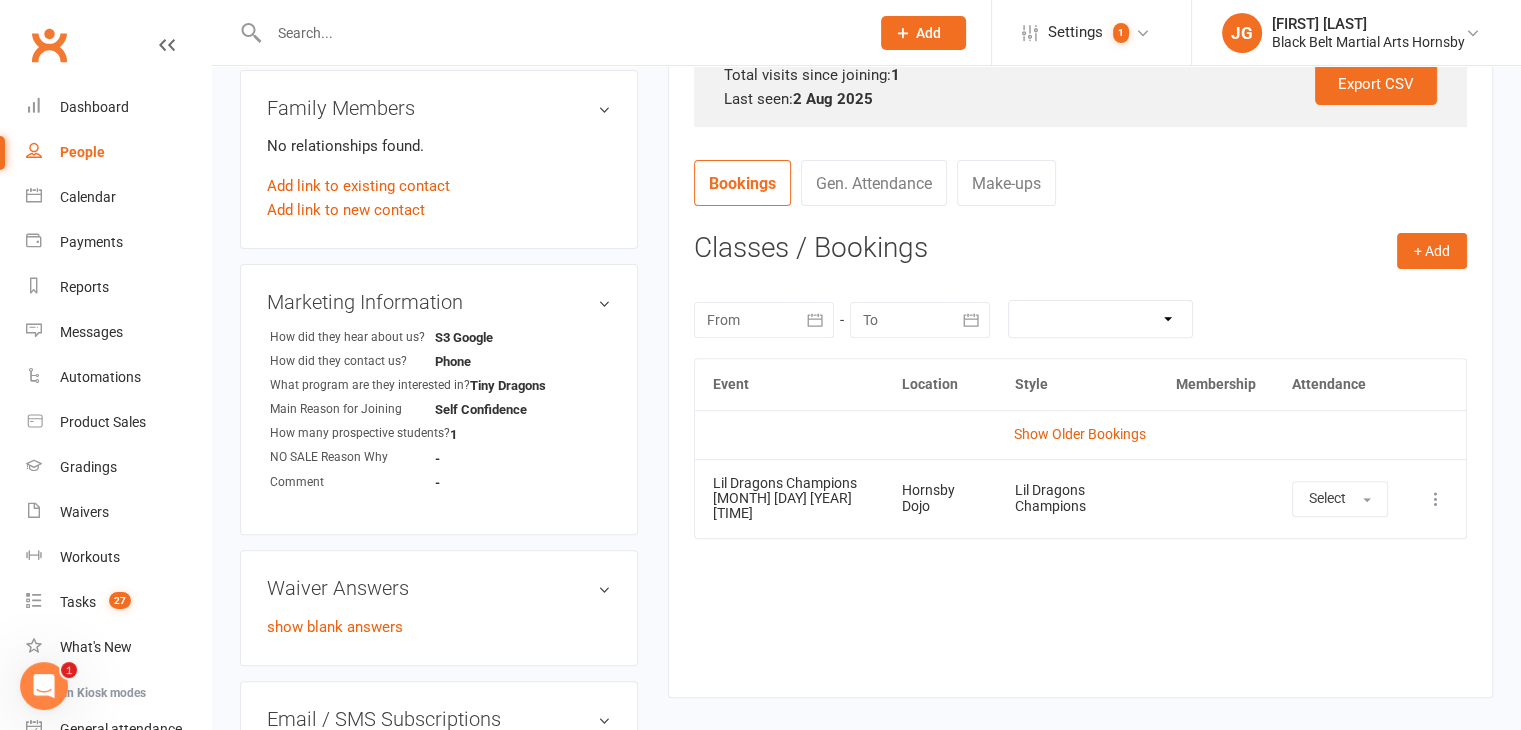 click at bounding box center (764, 320) 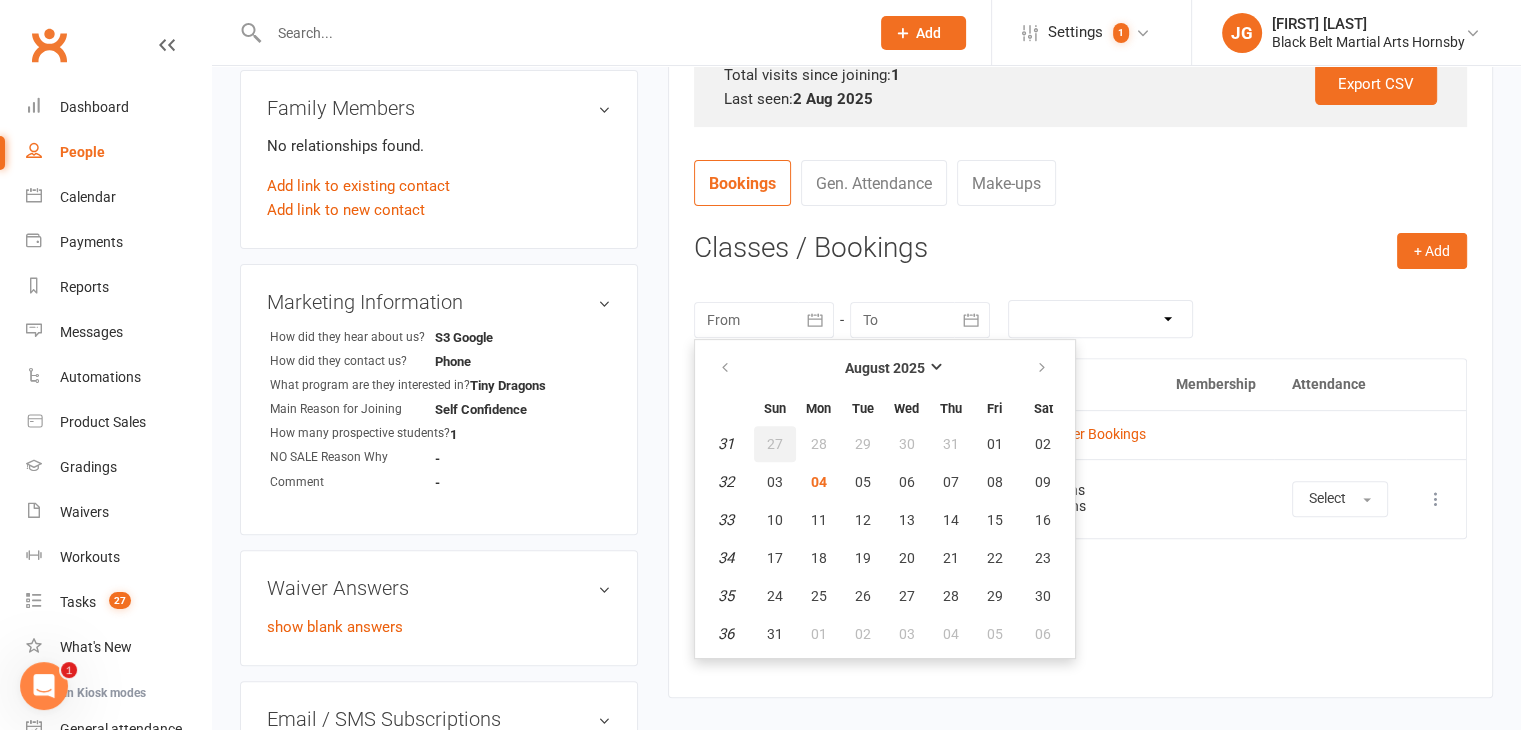 click on "27" at bounding box center [775, 444] 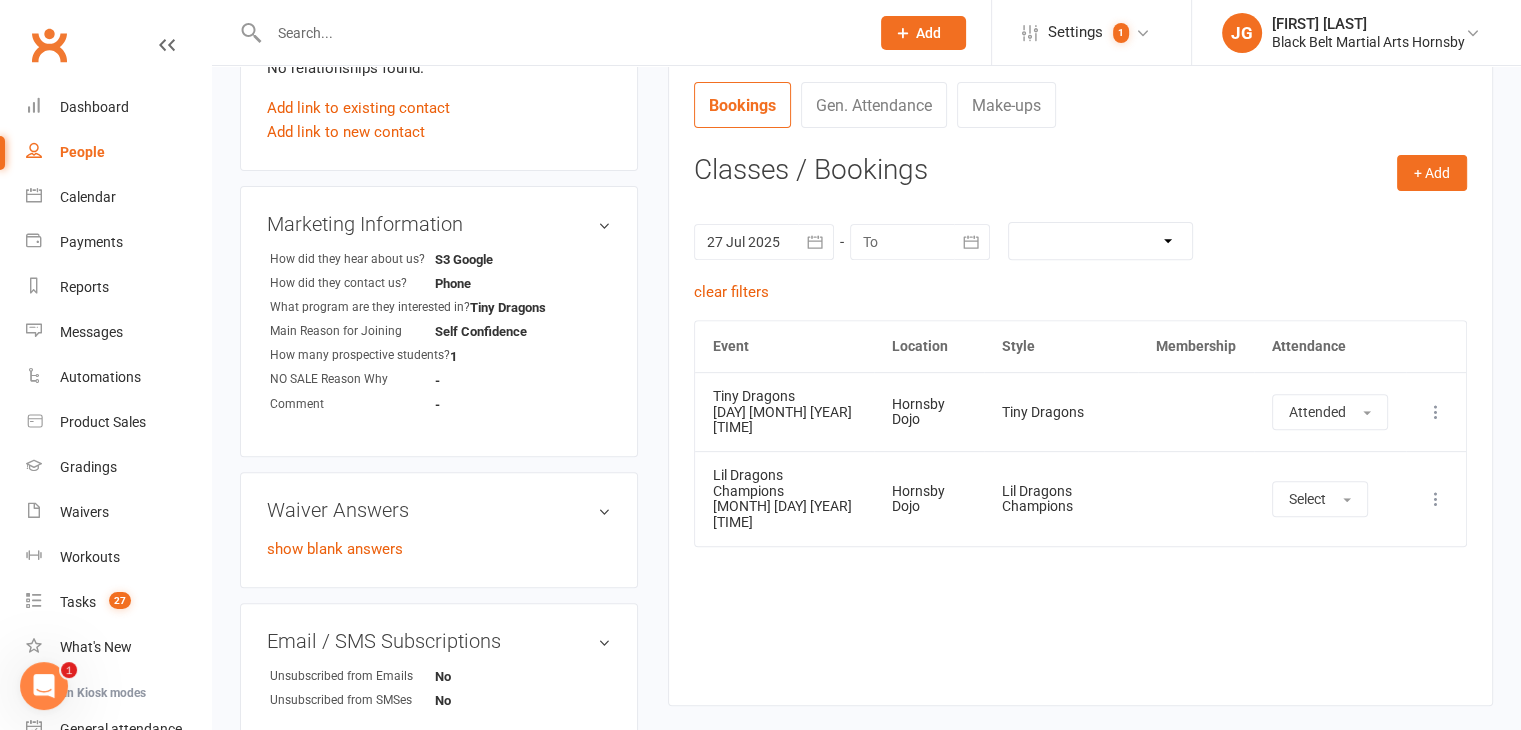 scroll, scrollTop: 719, scrollLeft: 0, axis: vertical 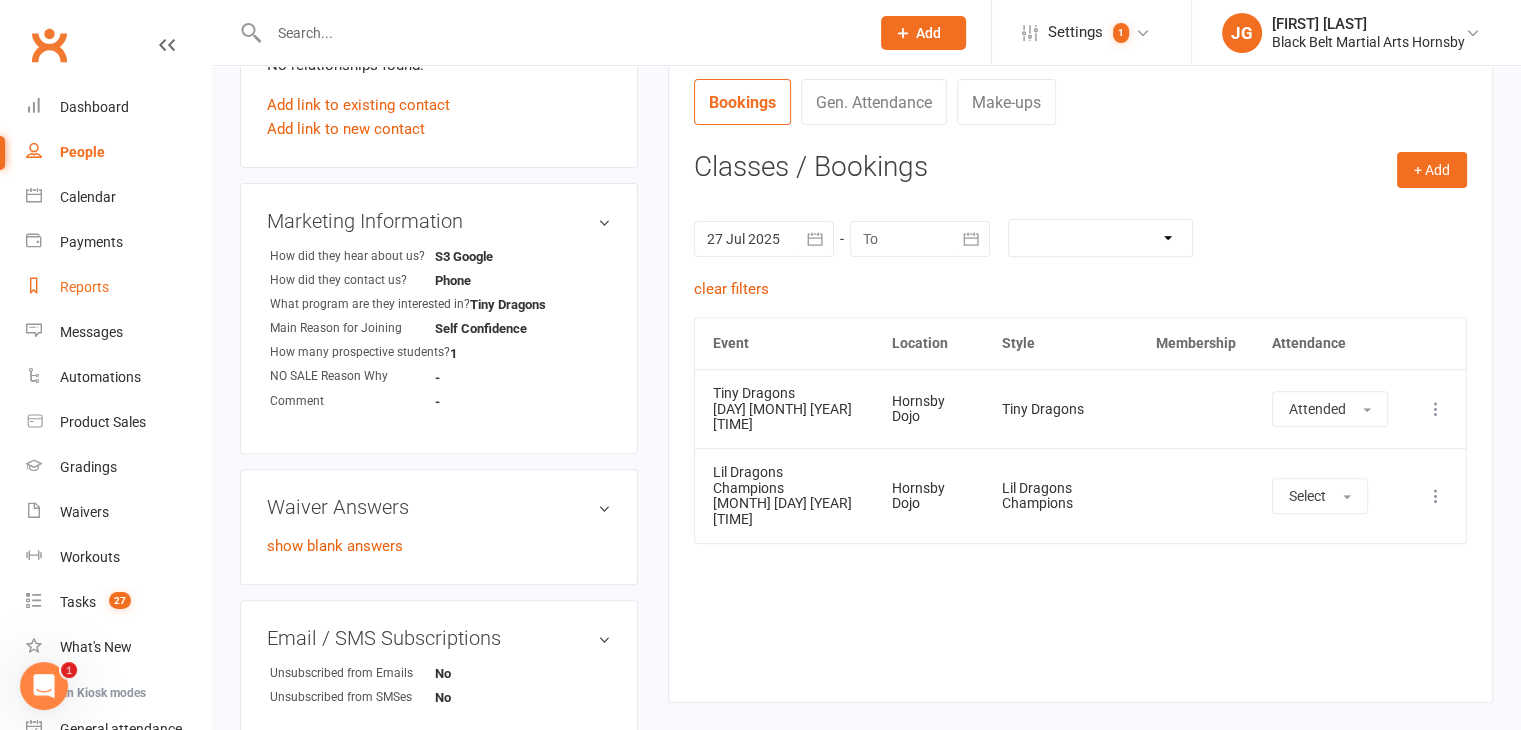 click on "Reports" at bounding box center [118, 287] 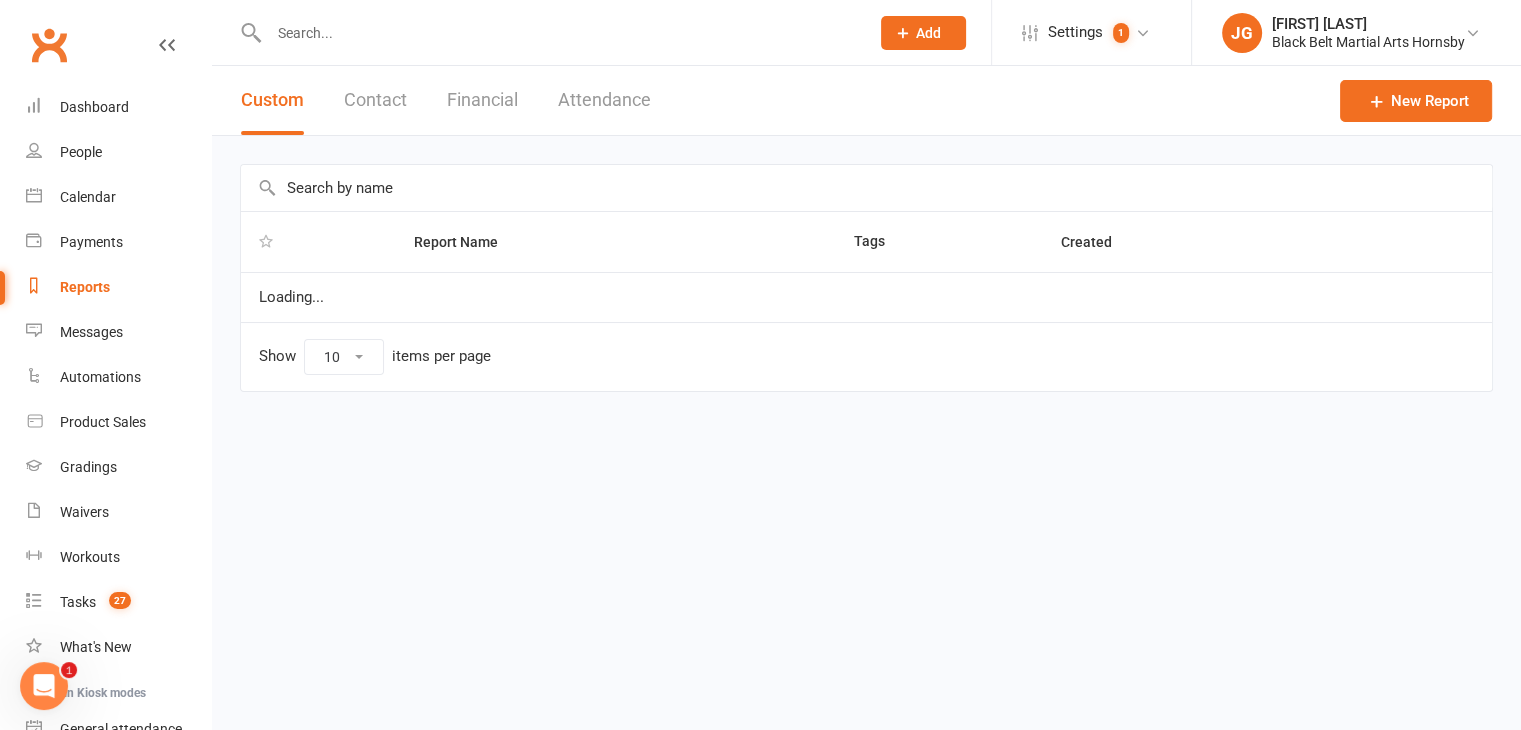scroll, scrollTop: 0, scrollLeft: 0, axis: both 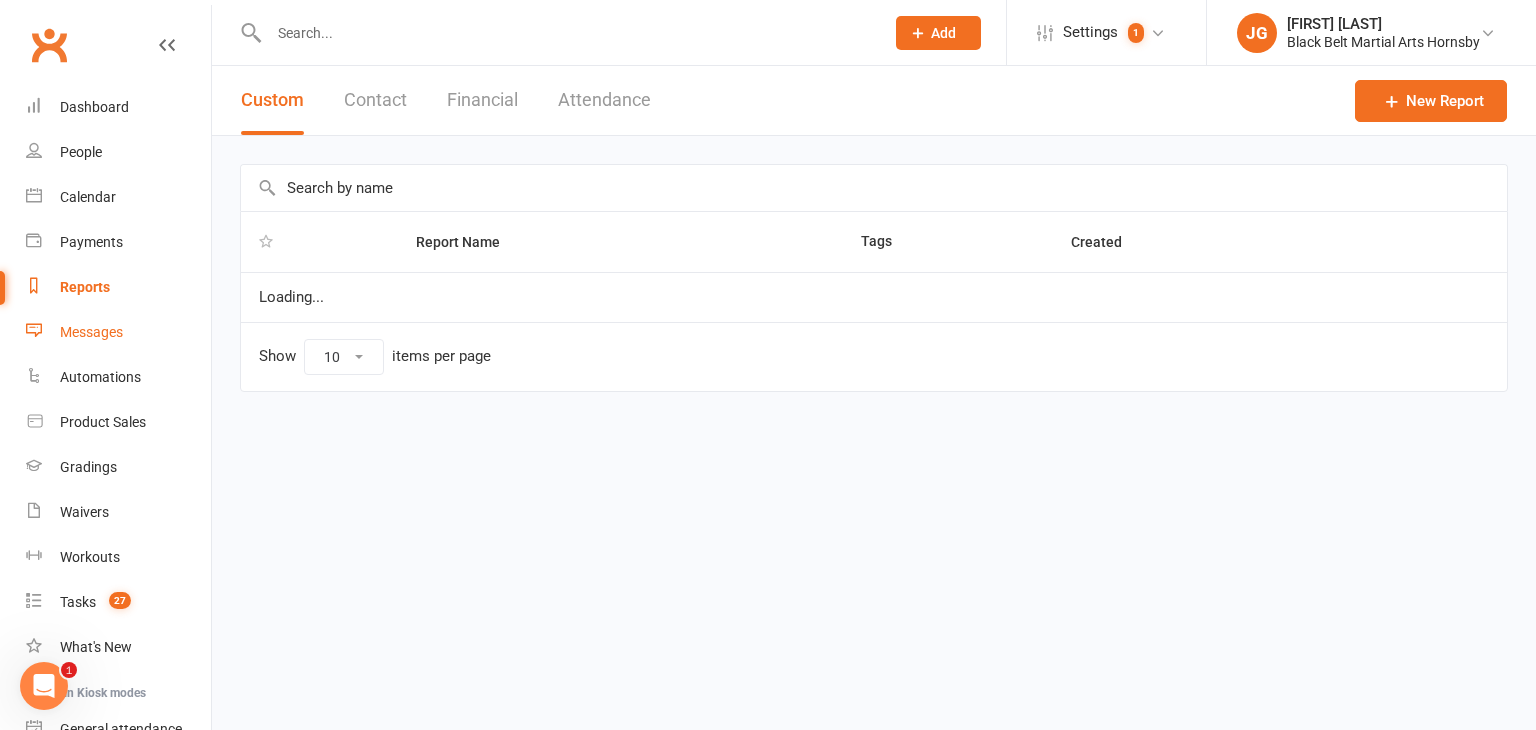 click on "Messages" at bounding box center (91, 332) 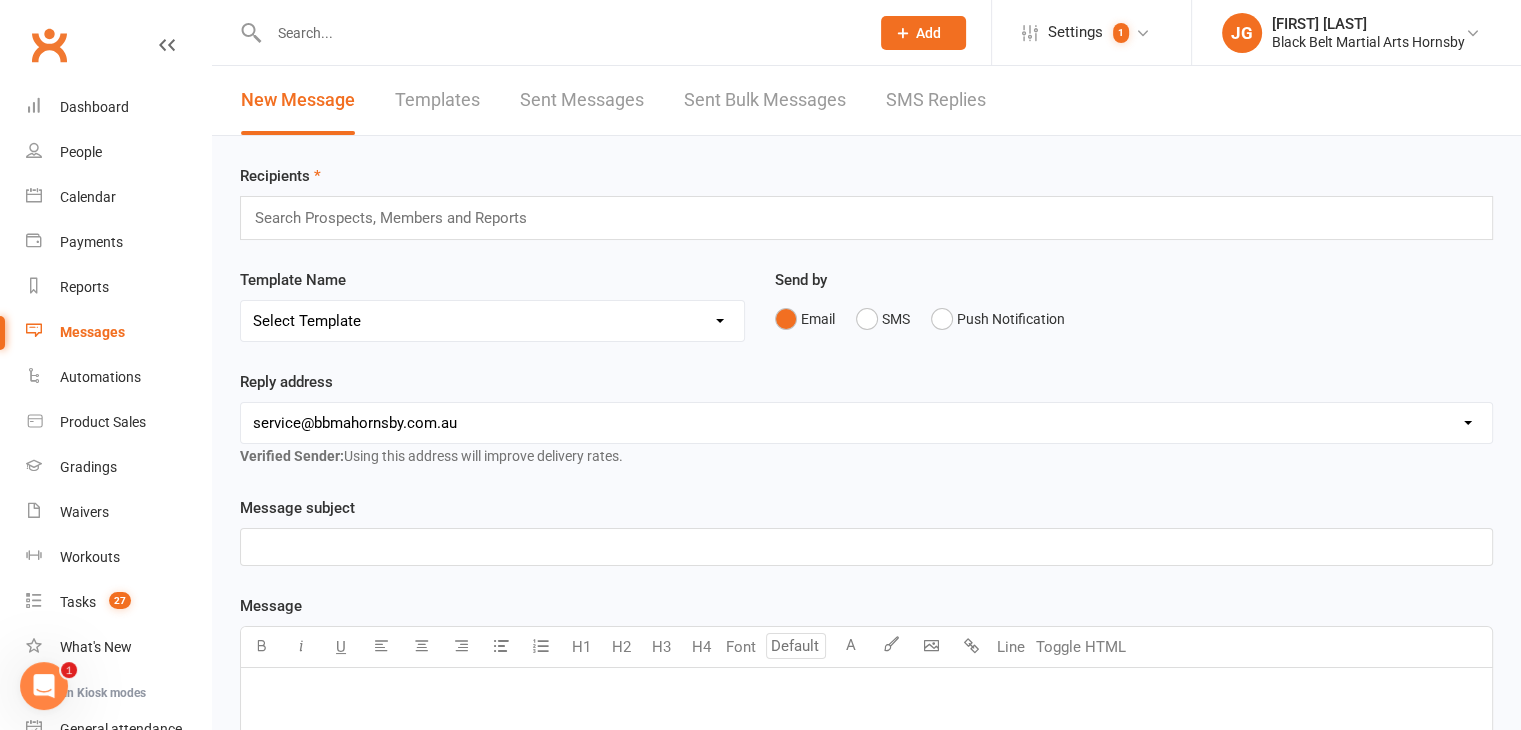 click on "SMS Replies" at bounding box center (936, 100) 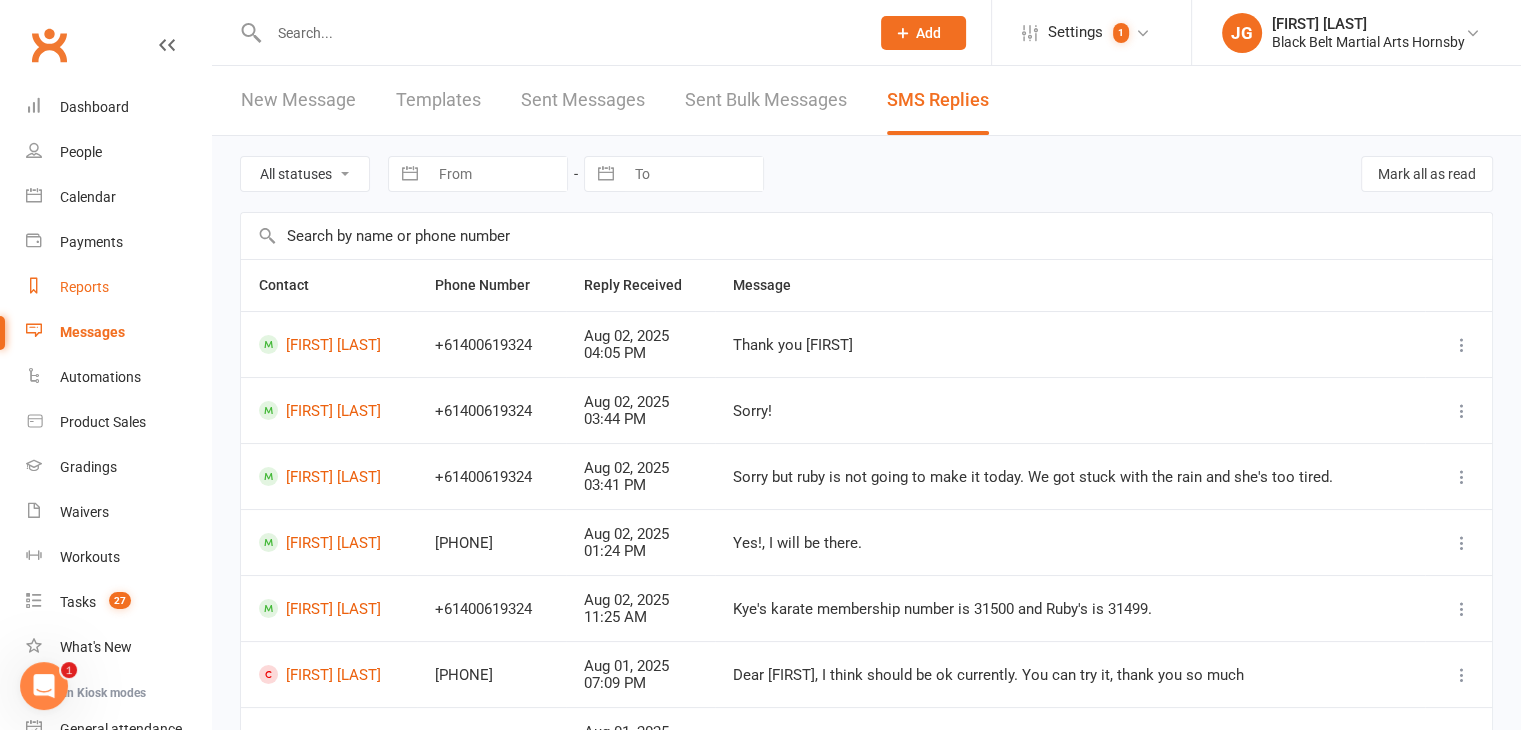 click on "Reports" at bounding box center (84, 287) 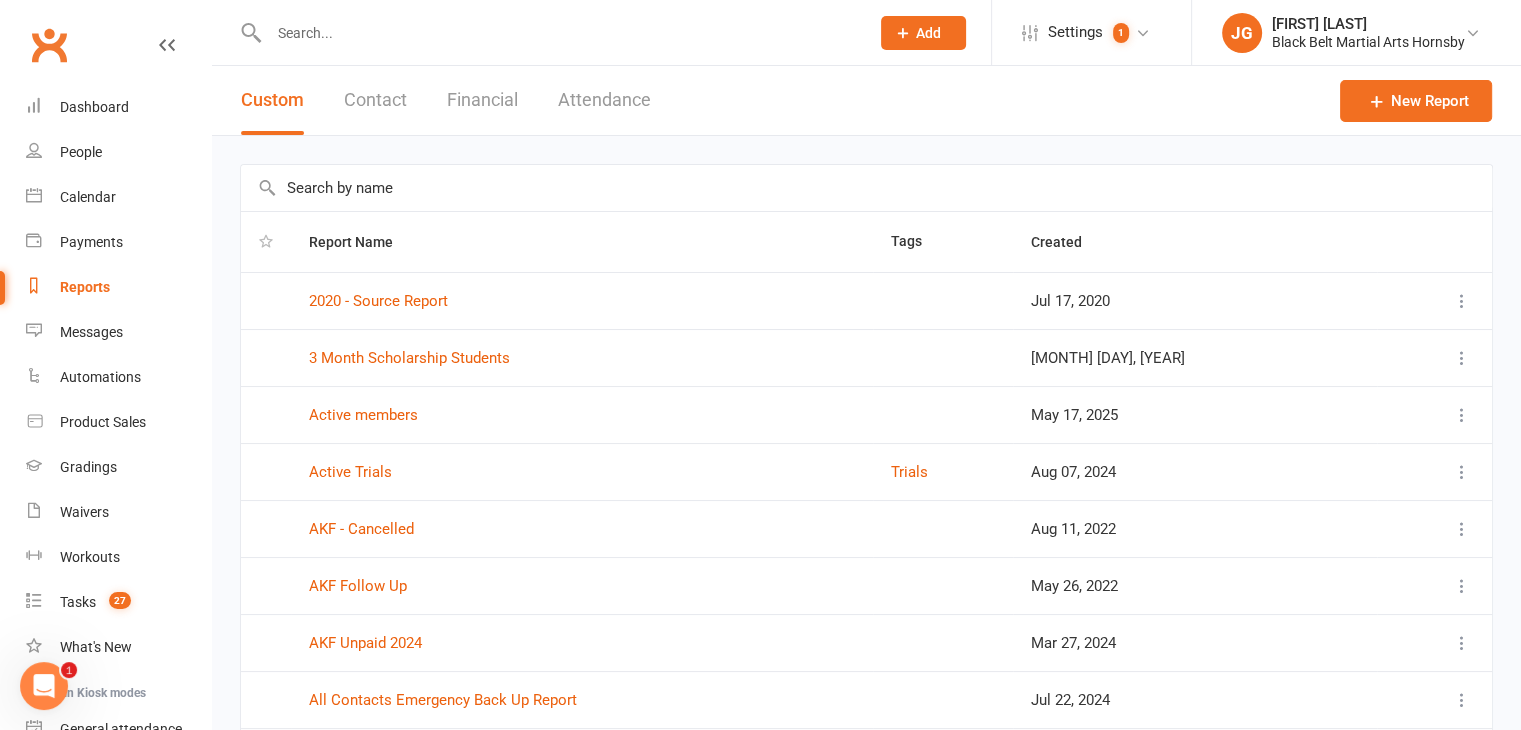 click on "Contact" at bounding box center [375, 100] 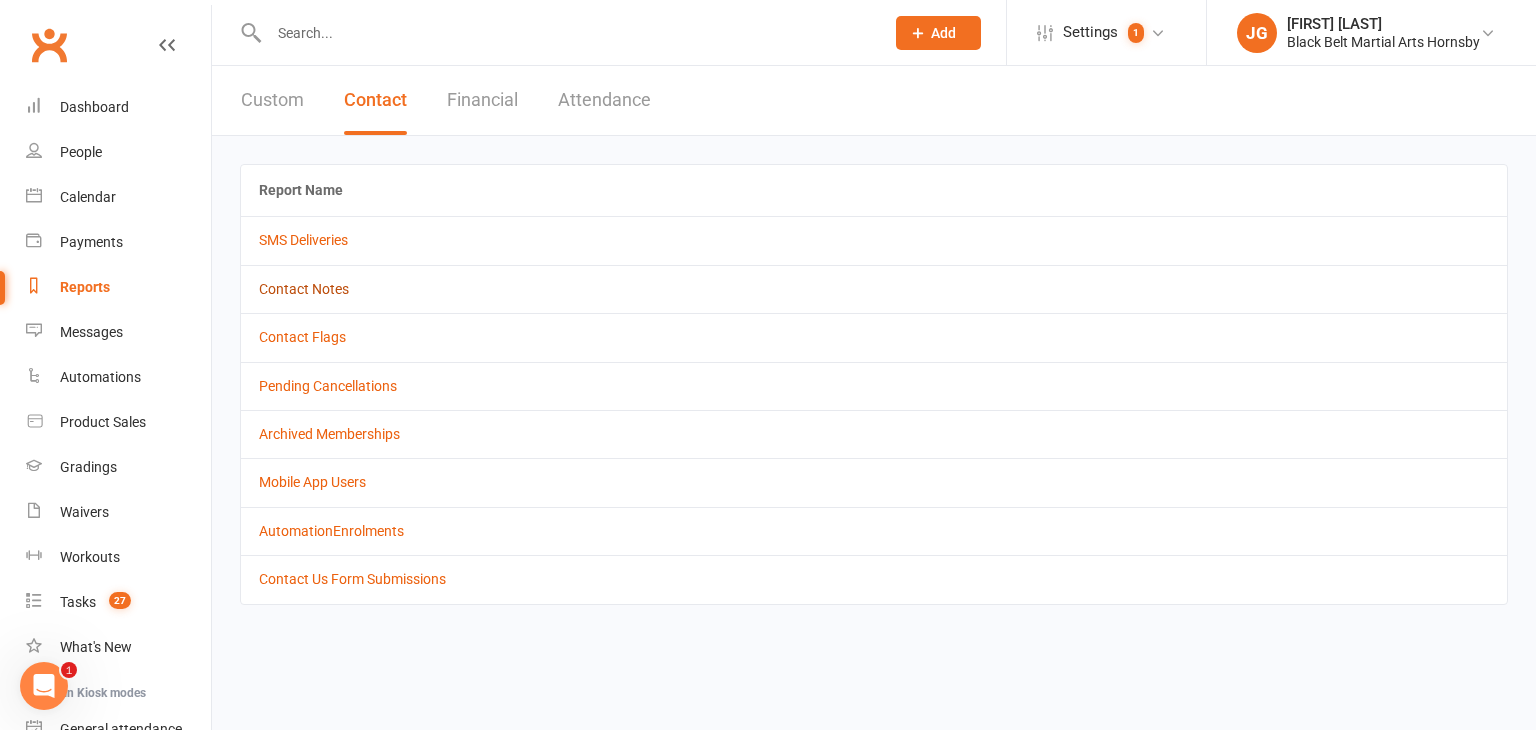 click on "Contact Notes" at bounding box center (304, 289) 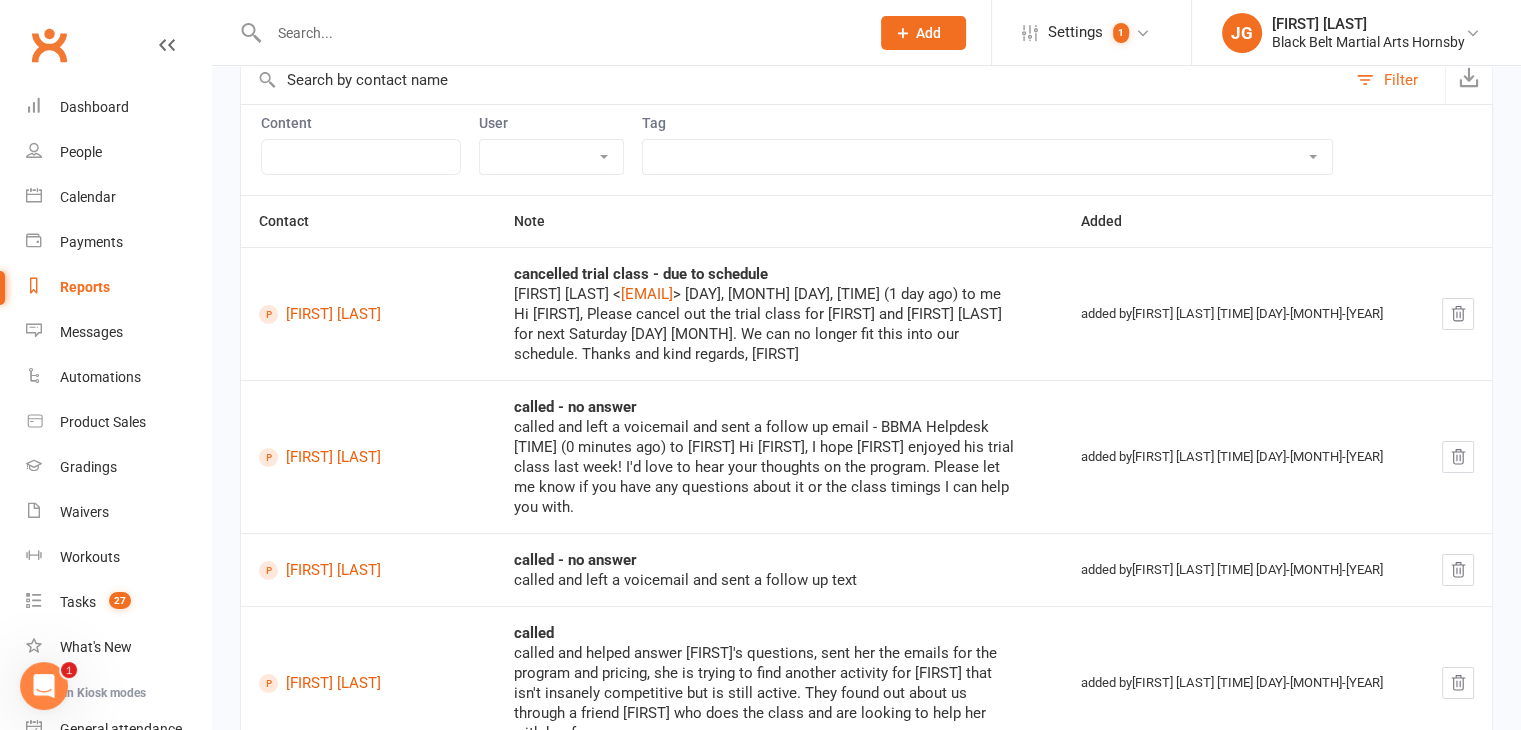 scroll, scrollTop: 0, scrollLeft: 0, axis: both 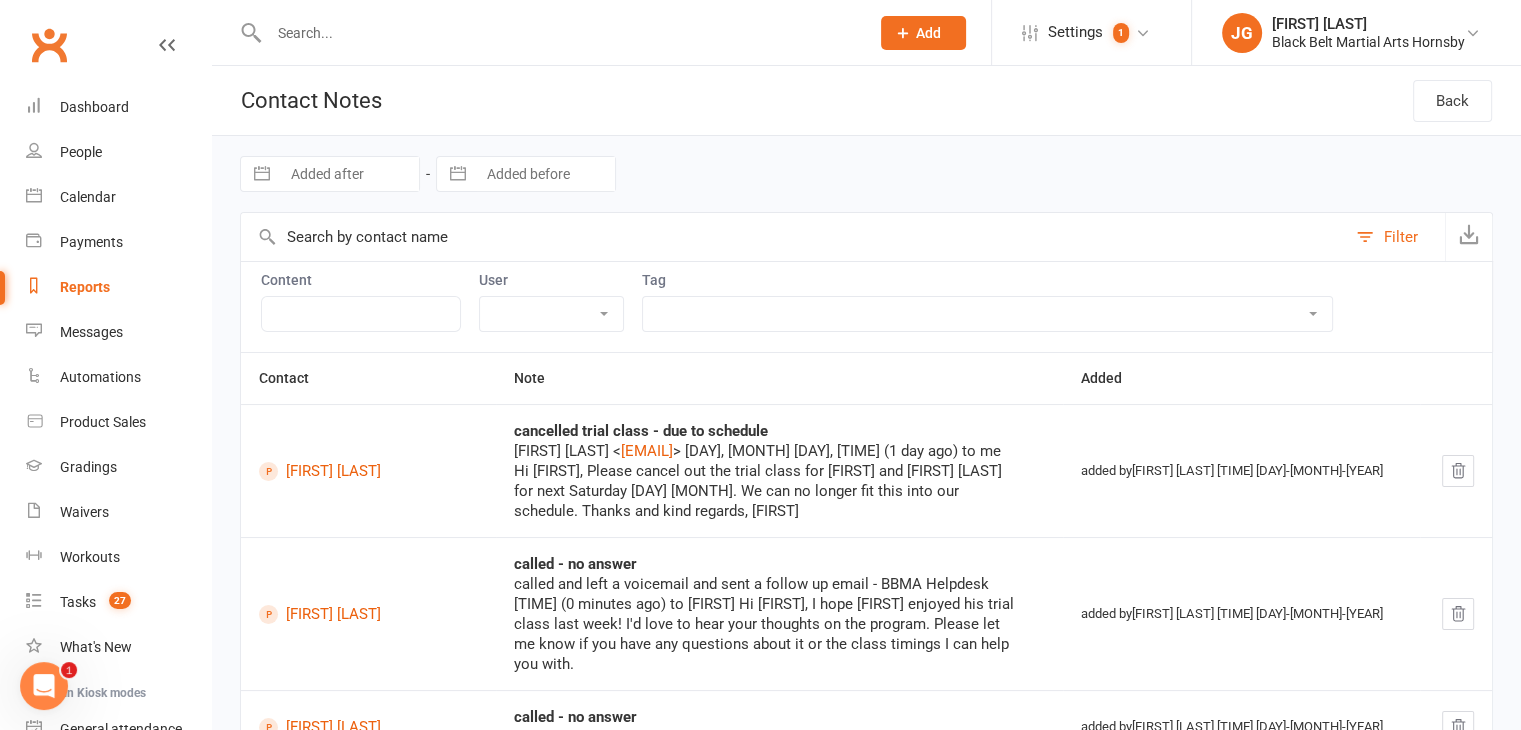 click at bounding box center (559, 33) 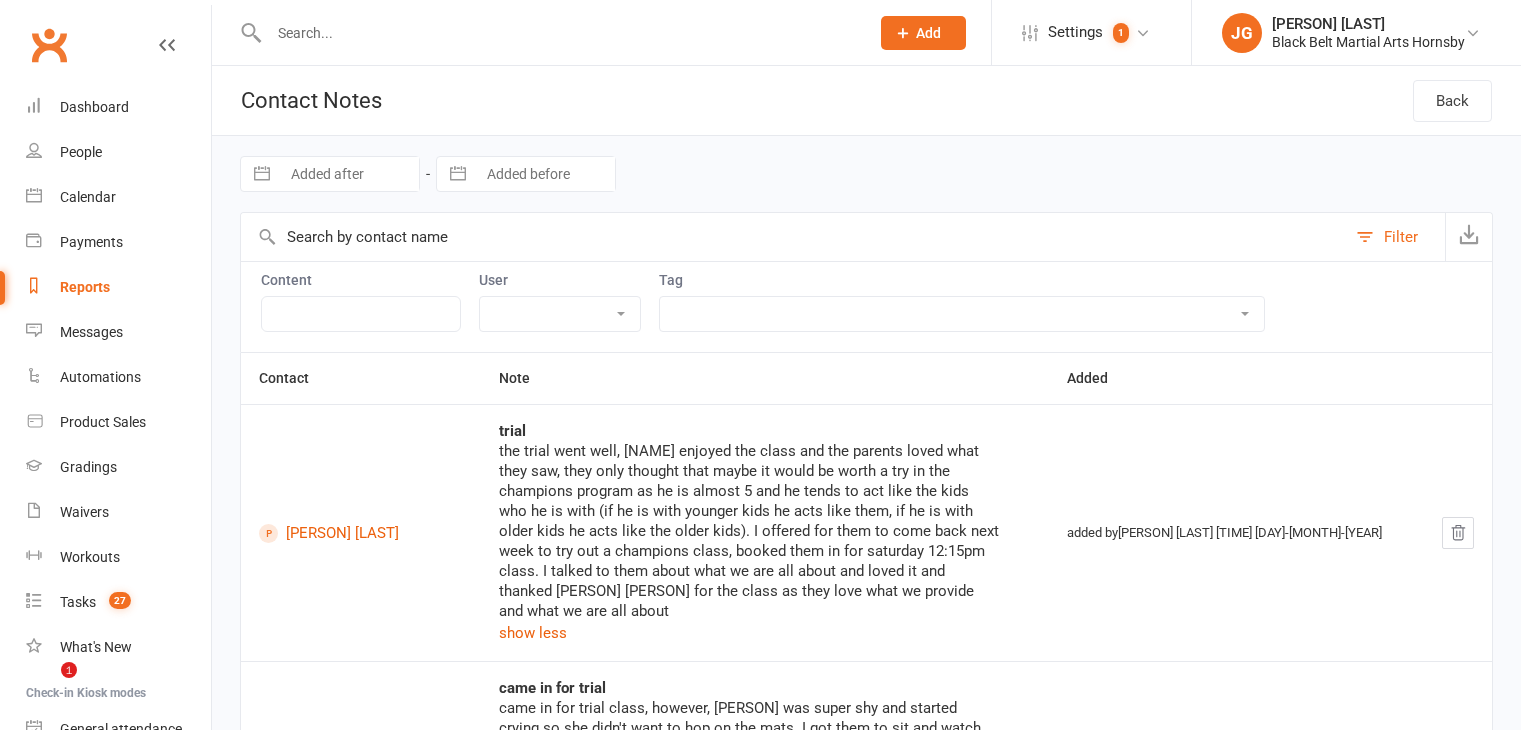 scroll, scrollTop: 0, scrollLeft: 0, axis: both 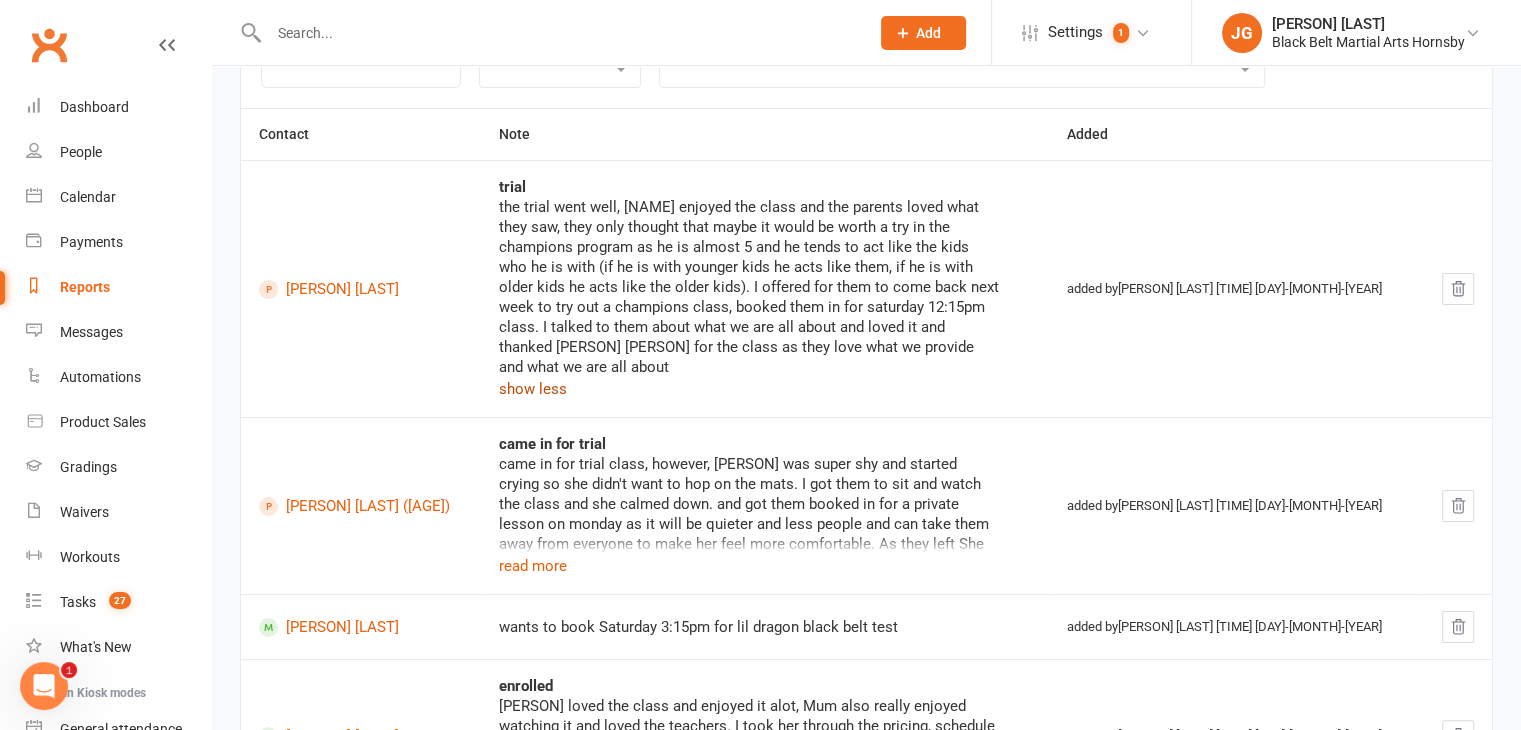 type 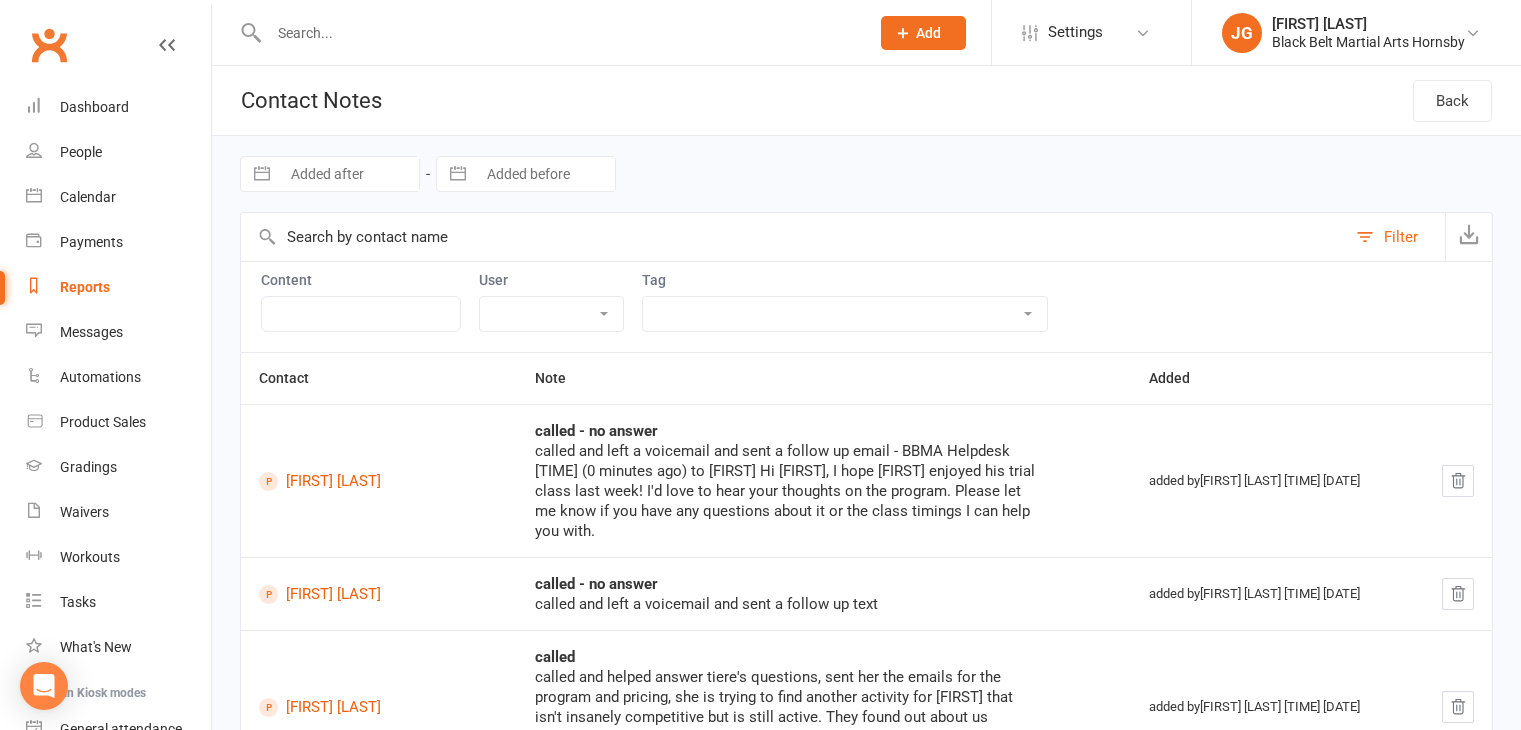 scroll, scrollTop: 244, scrollLeft: 0, axis: vertical 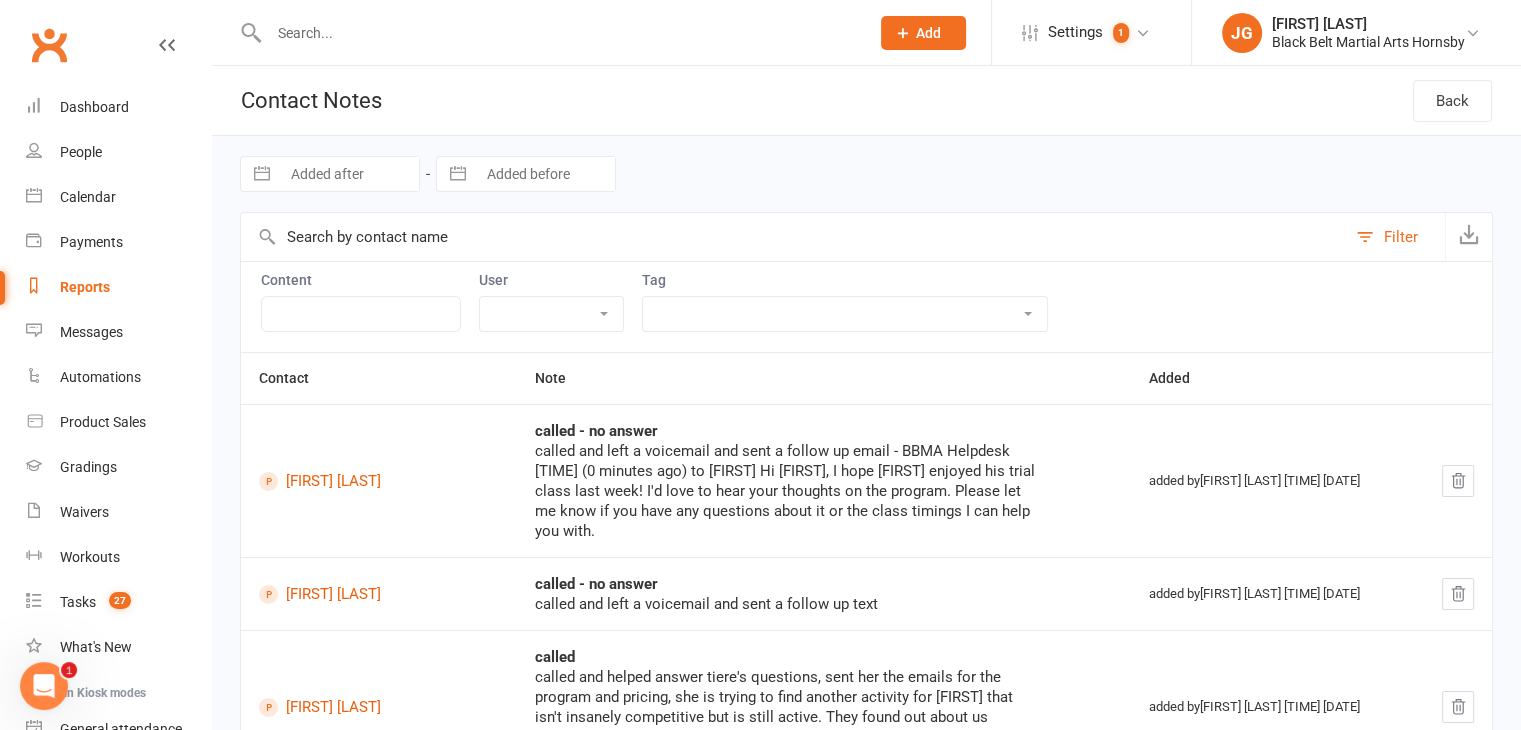 click on "Clubworx" at bounding box center (49, 45) 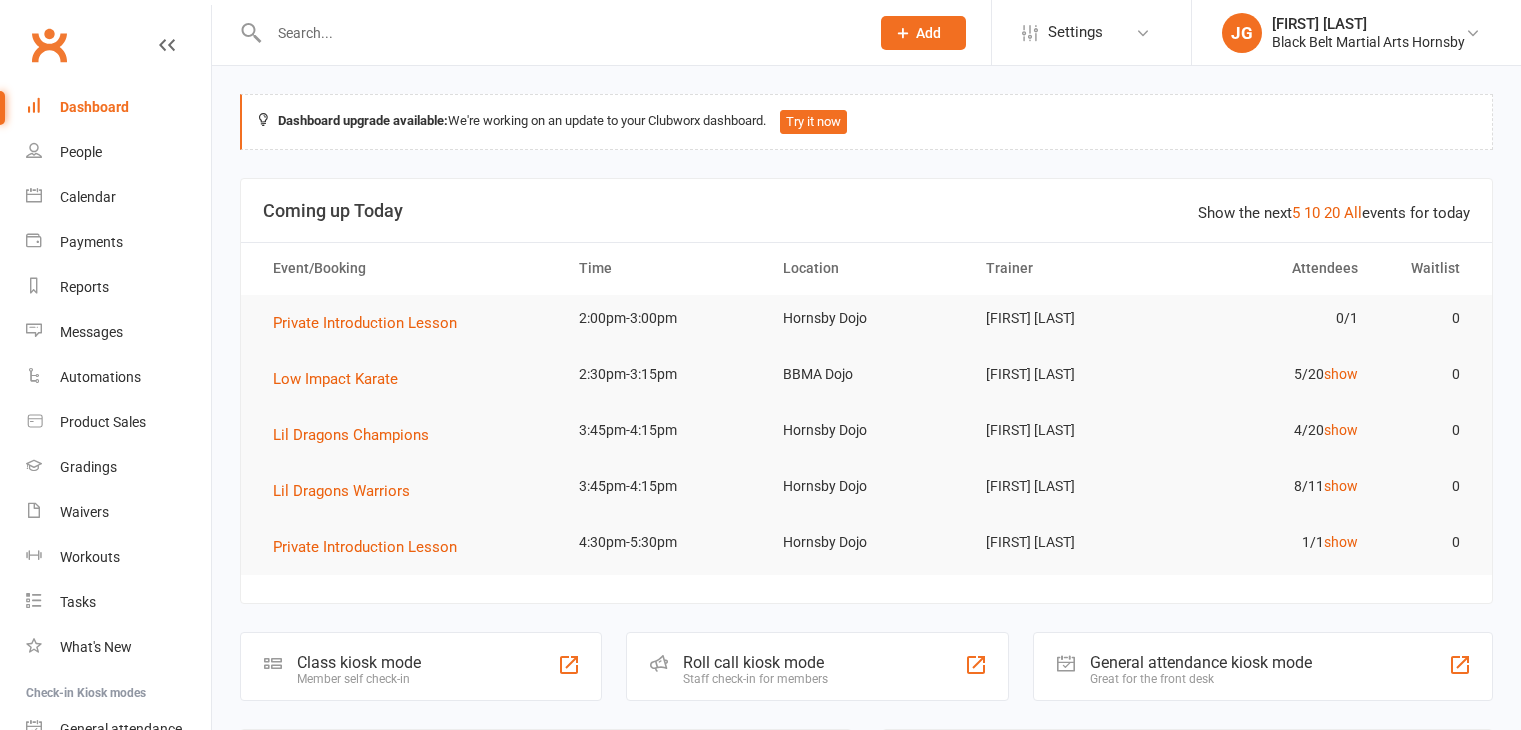scroll, scrollTop: 0, scrollLeft: 0, axis: both 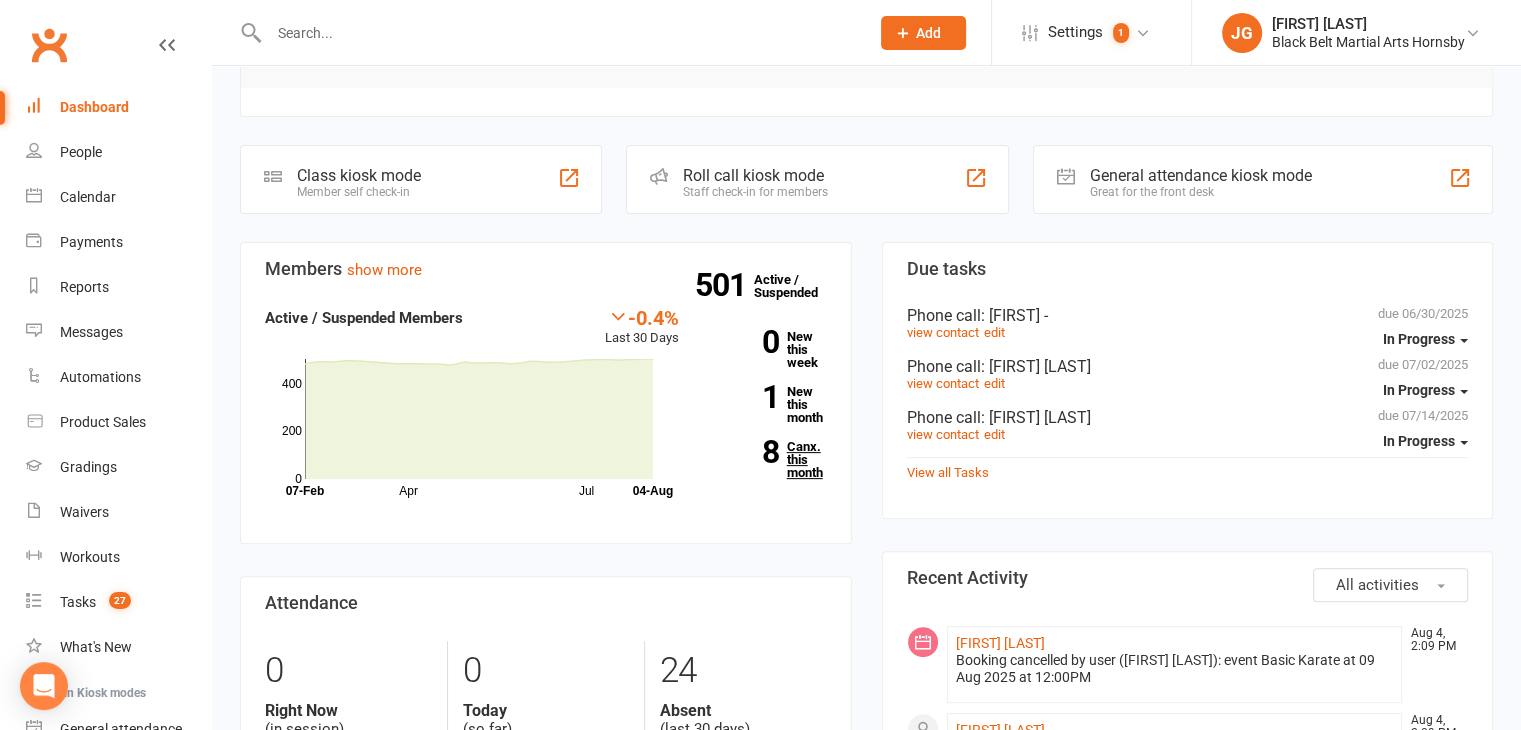 click on "8 Canx. this month" at bounding box center (768, 459) 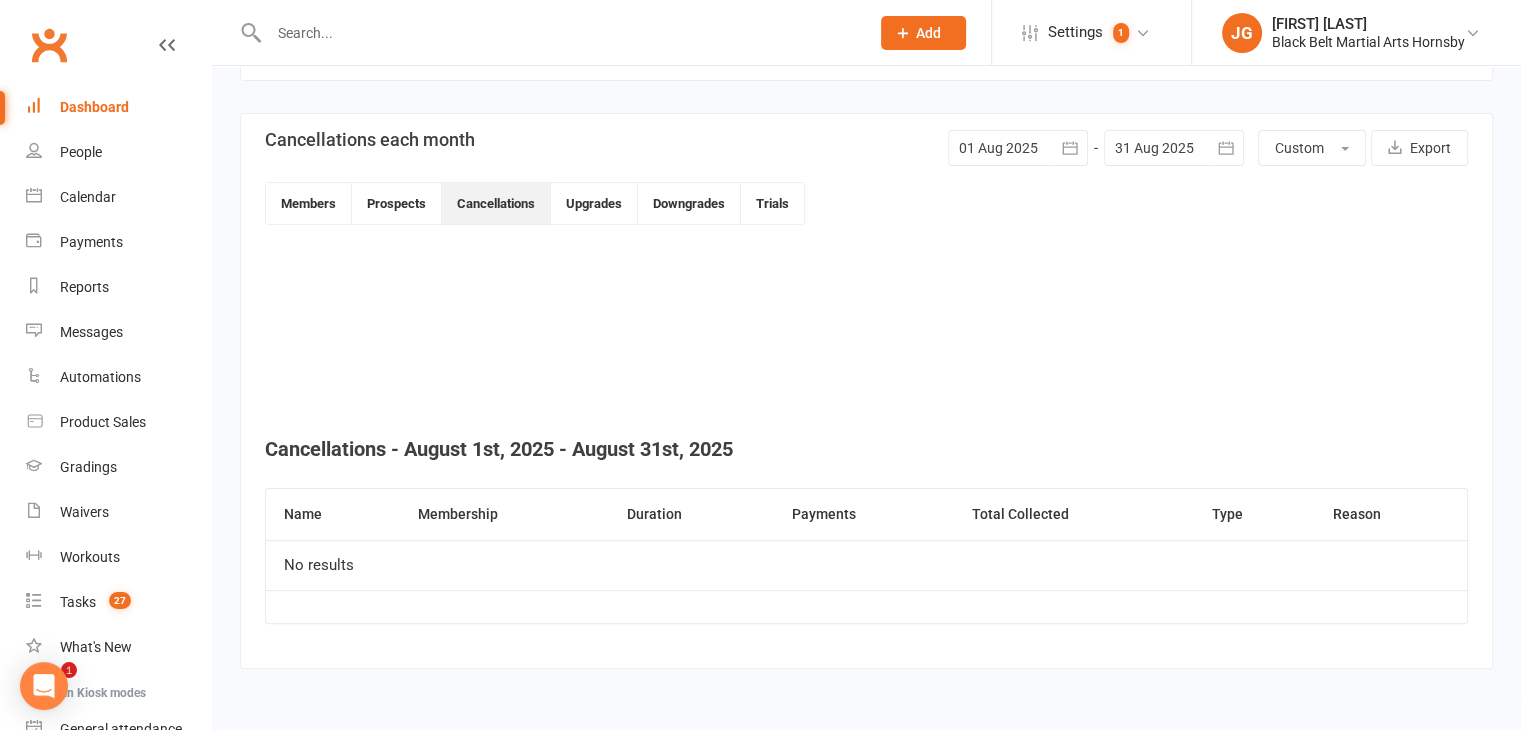 scroll, scrollTop: 0, scrollLeft: 0, axis: both 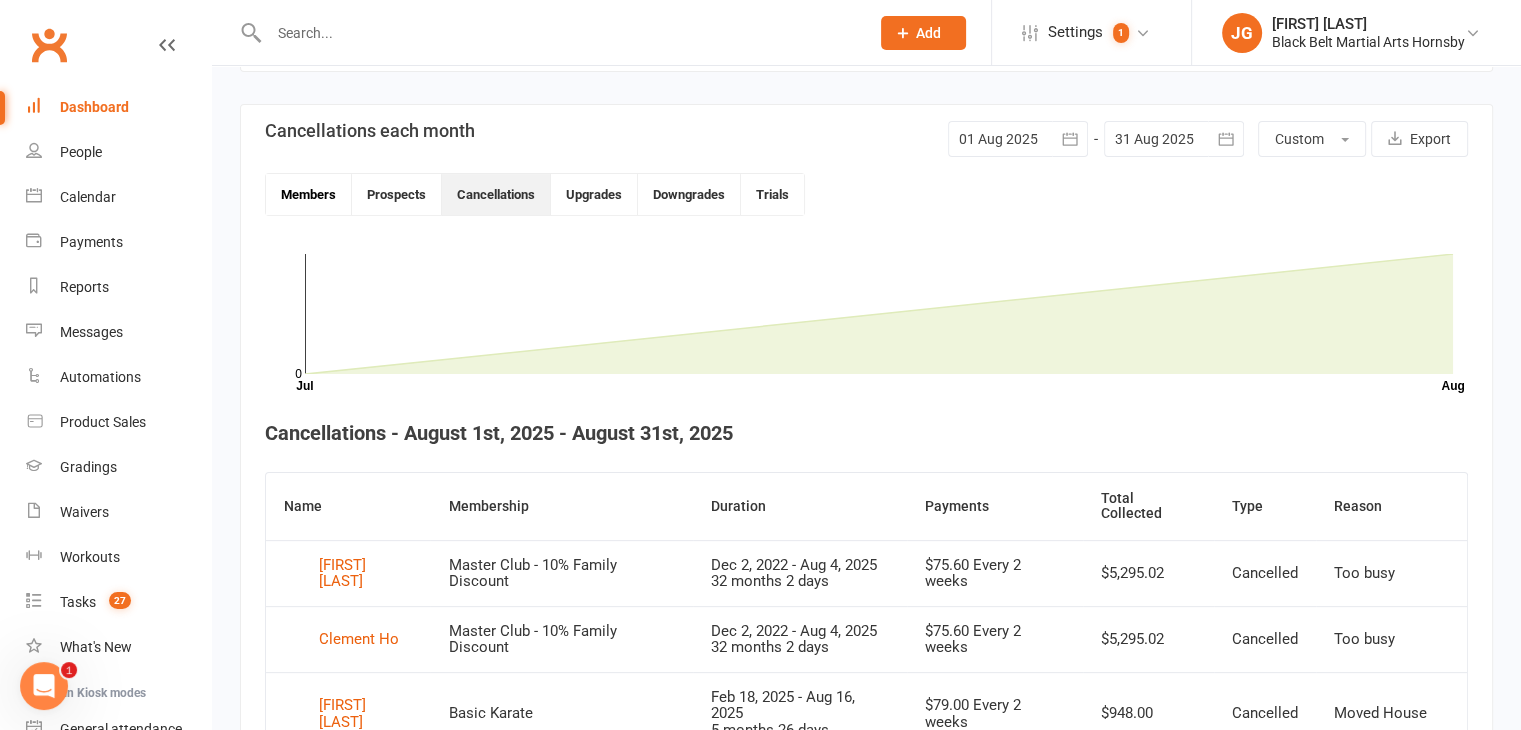 click on "Members" at bounding box center (309, 194) 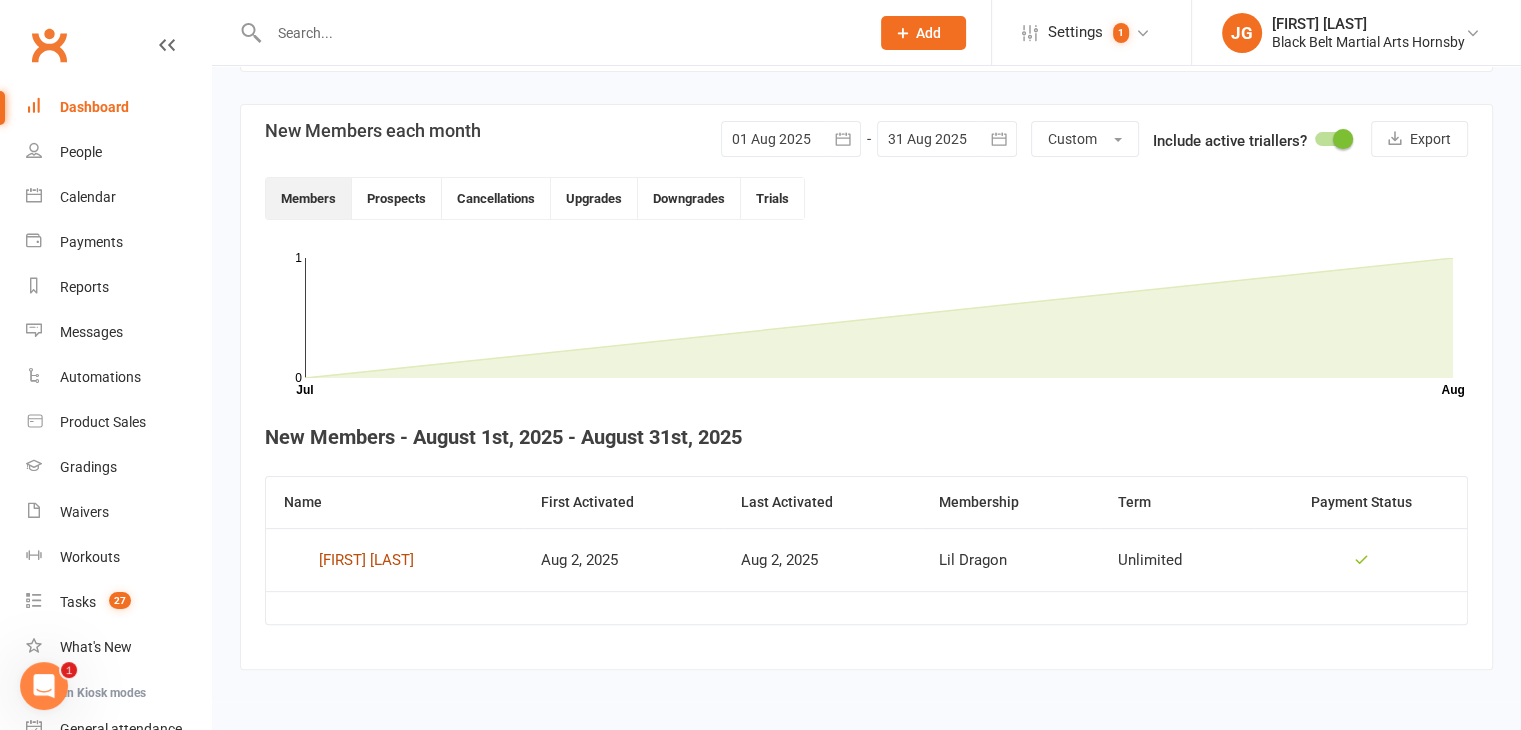 type 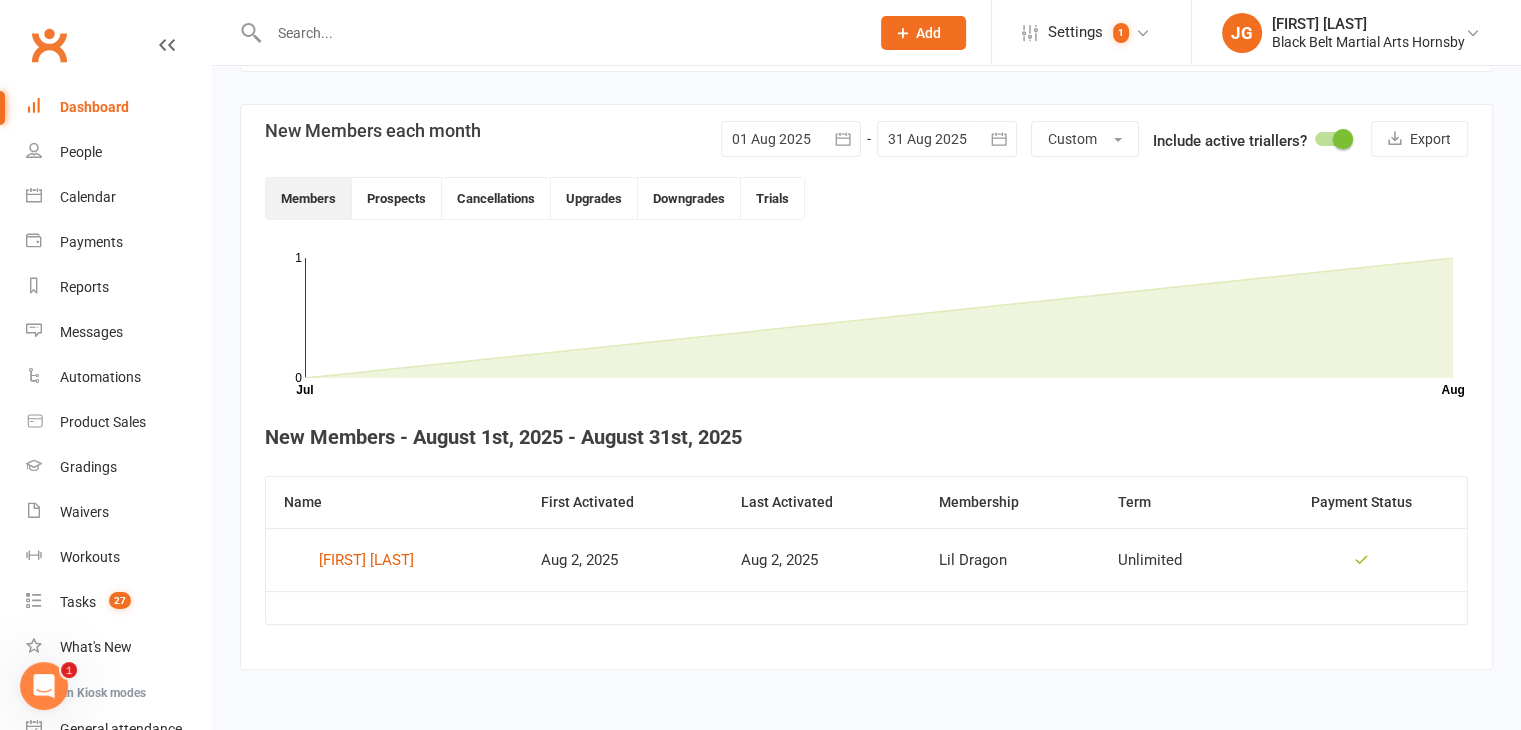 click at bounding box center (791, 139) 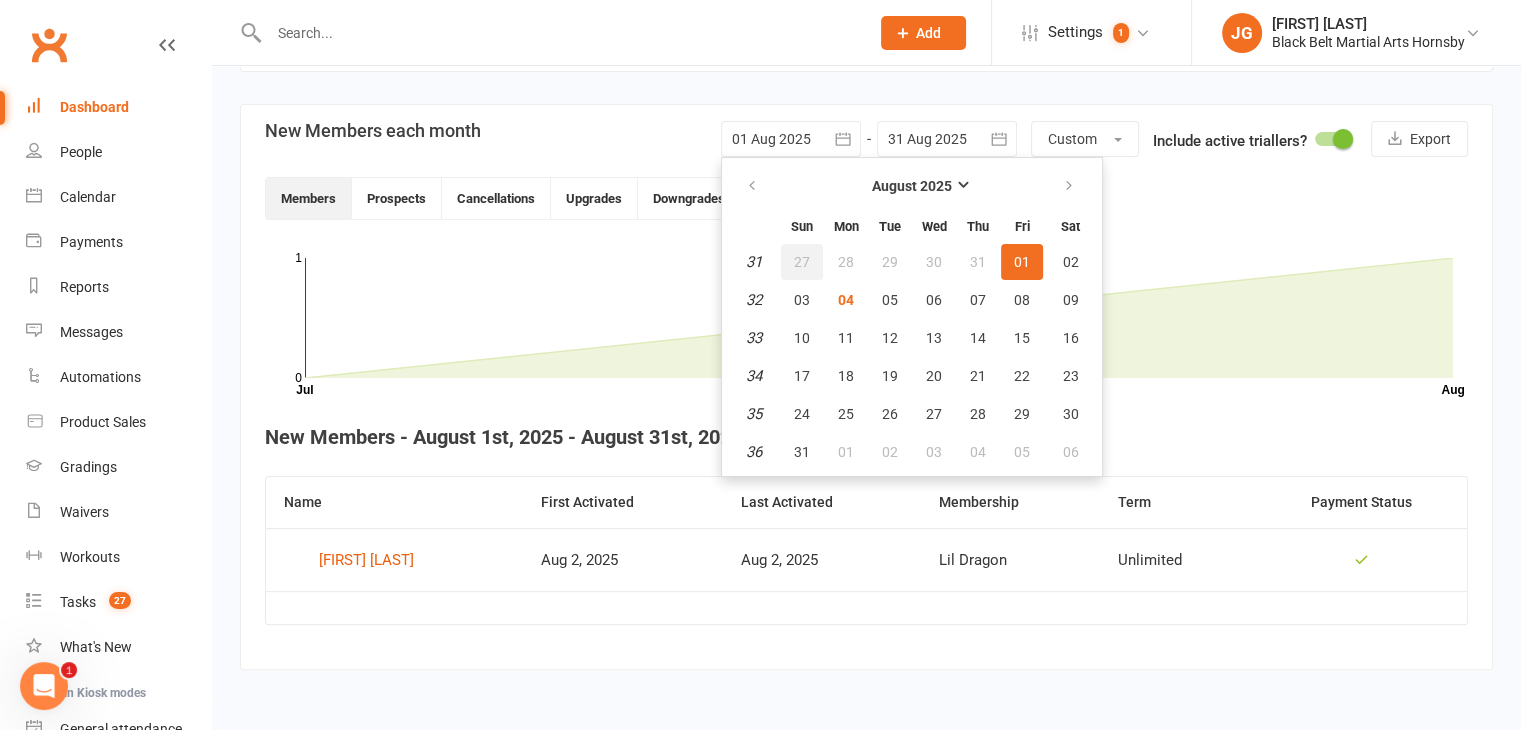 click on "27" at bounding box center (802, 262) 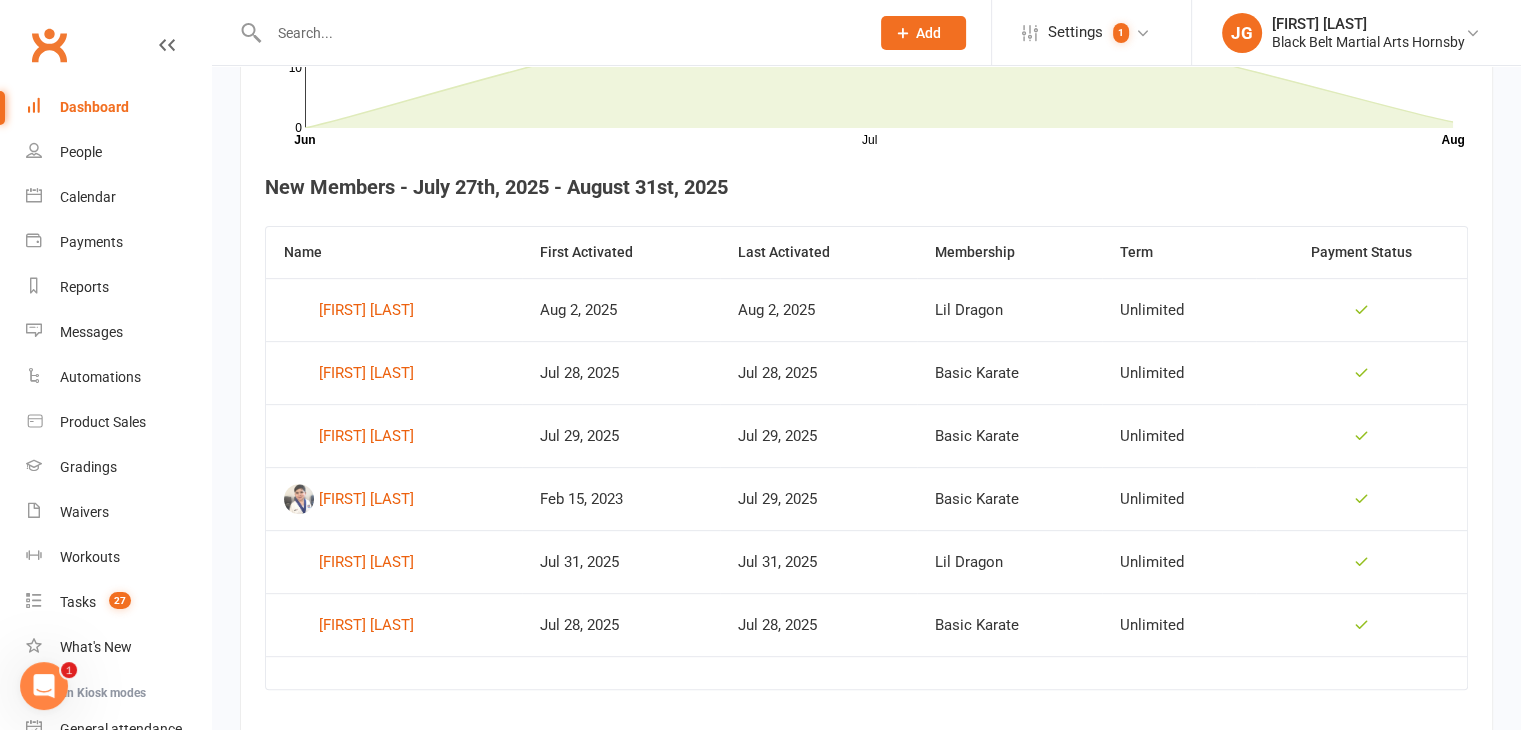 scroll, scrollTop: 692, scrollLeft: 0, axis: vertical 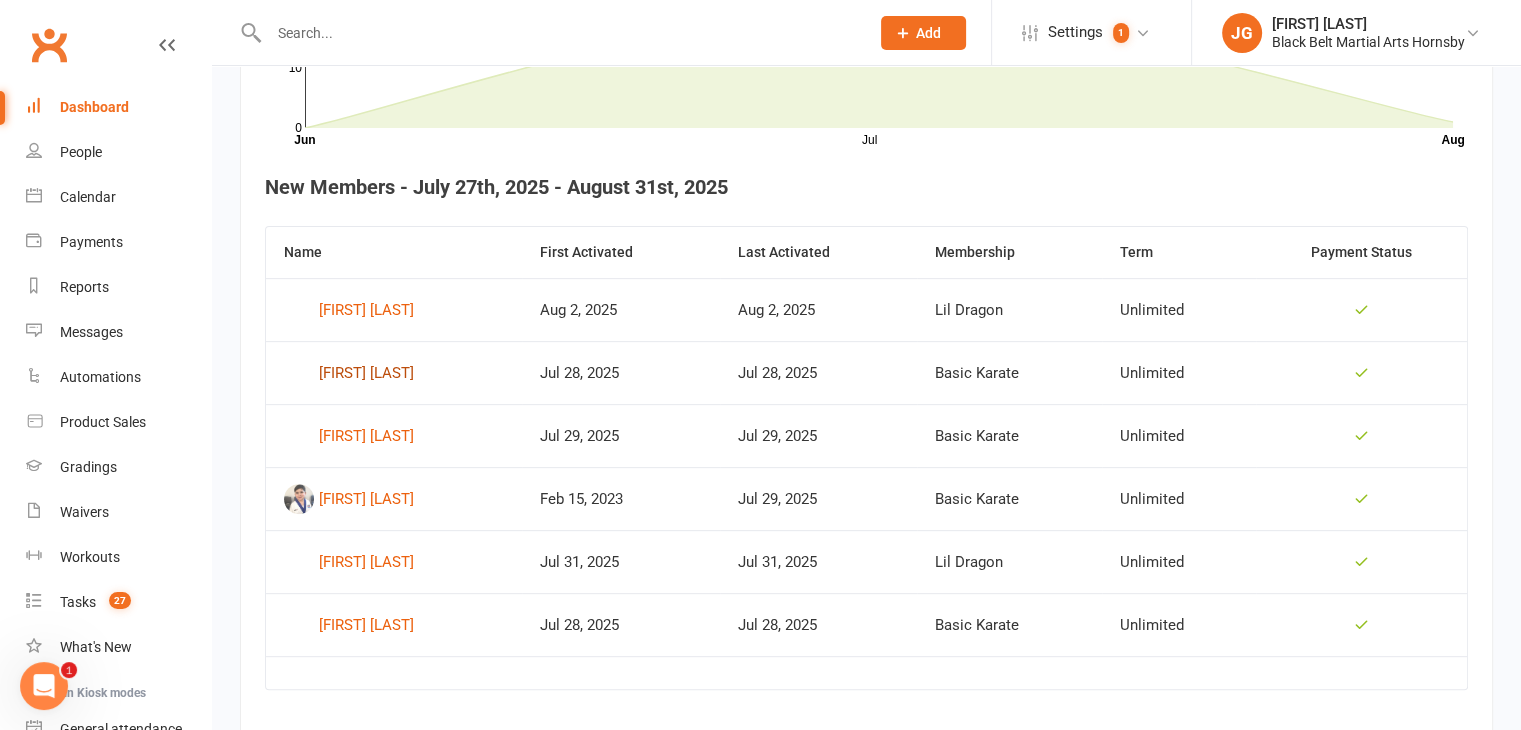 click on "Haasini Guru" at bounding box center [366, 373] 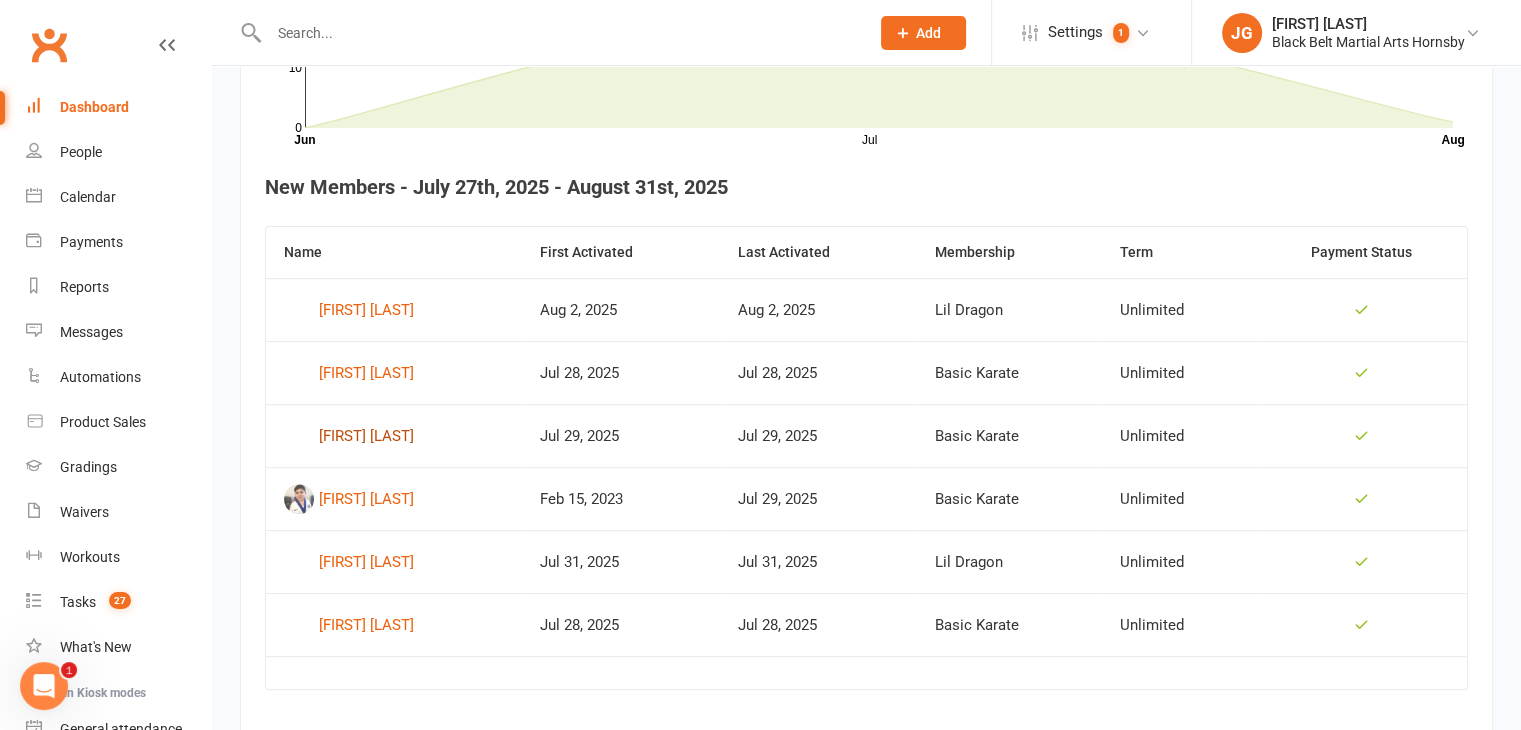 click on "Jack Hawkins" at bounding box center [366, 436] 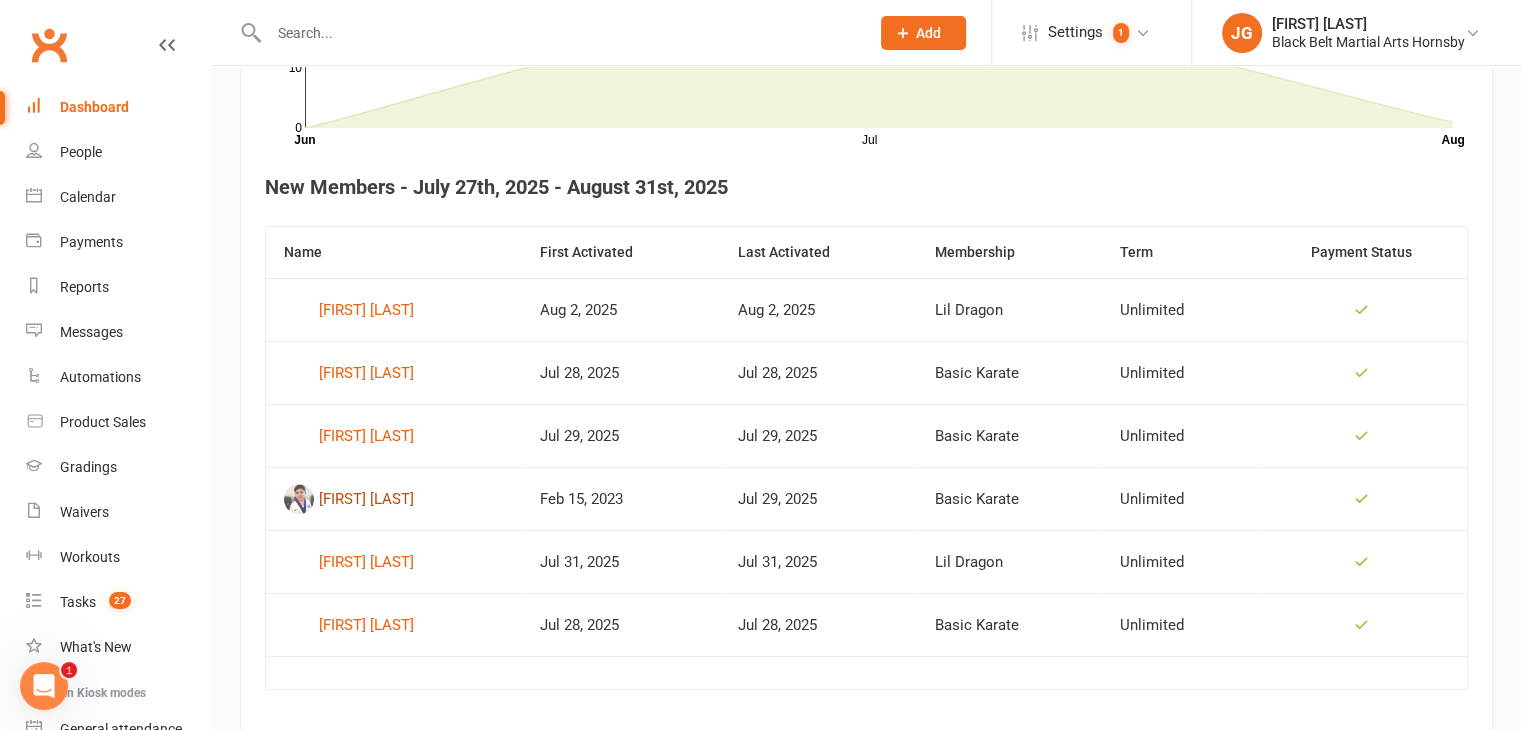click on "Sam Petropoulos" at bounding box center (366, 499) 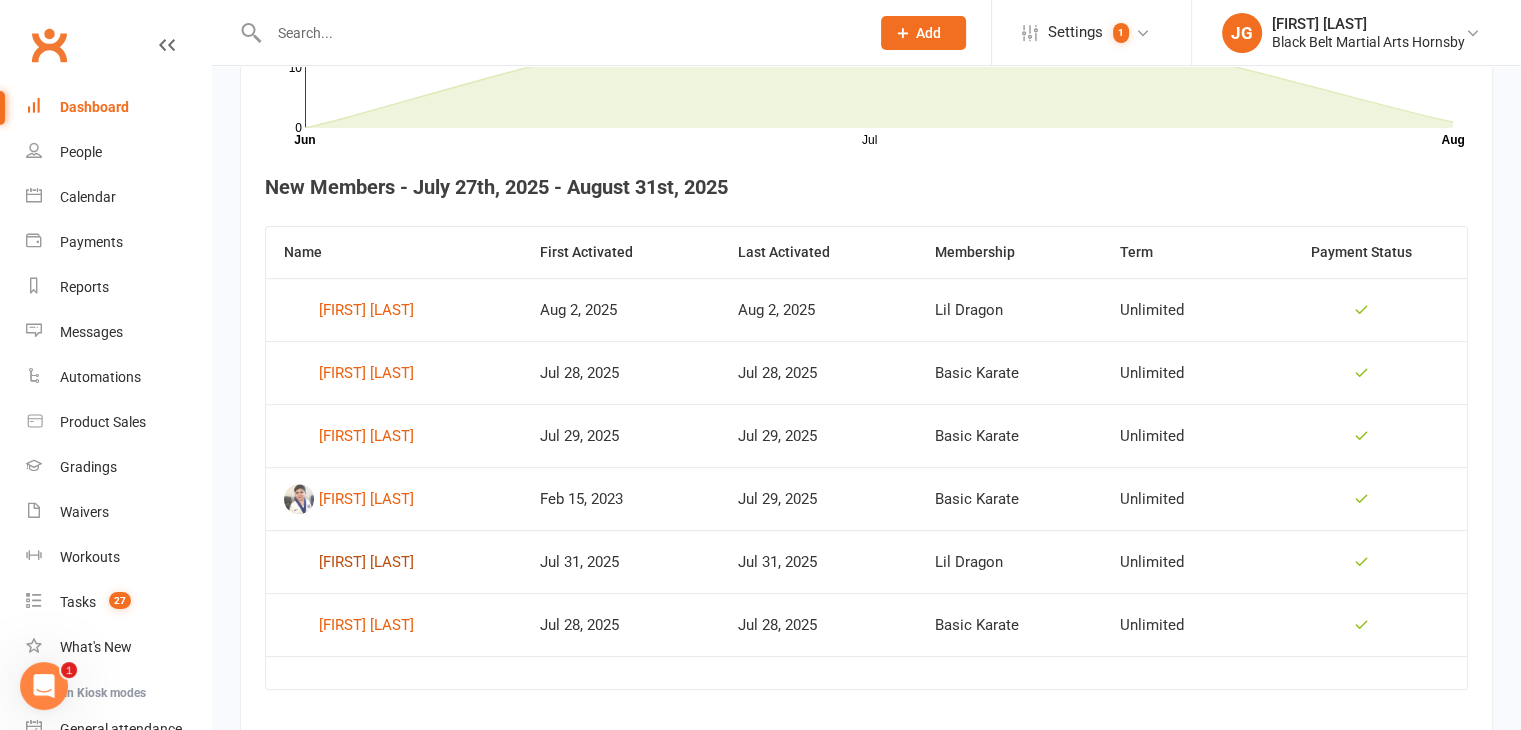 click on "Spencer Wickham" at bounding box center [366, 562] 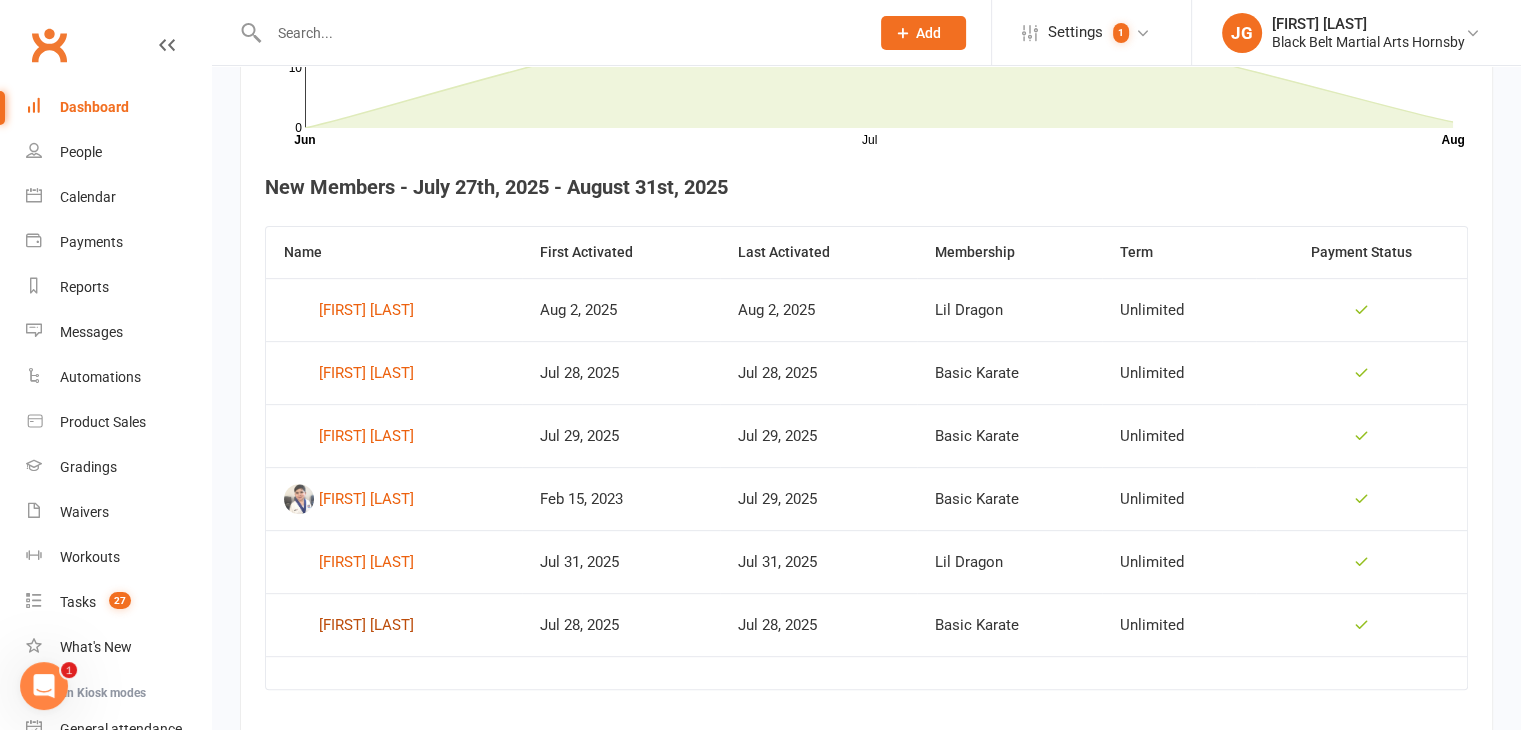 click on "Raven Ye" at bounding box center [366, 625] 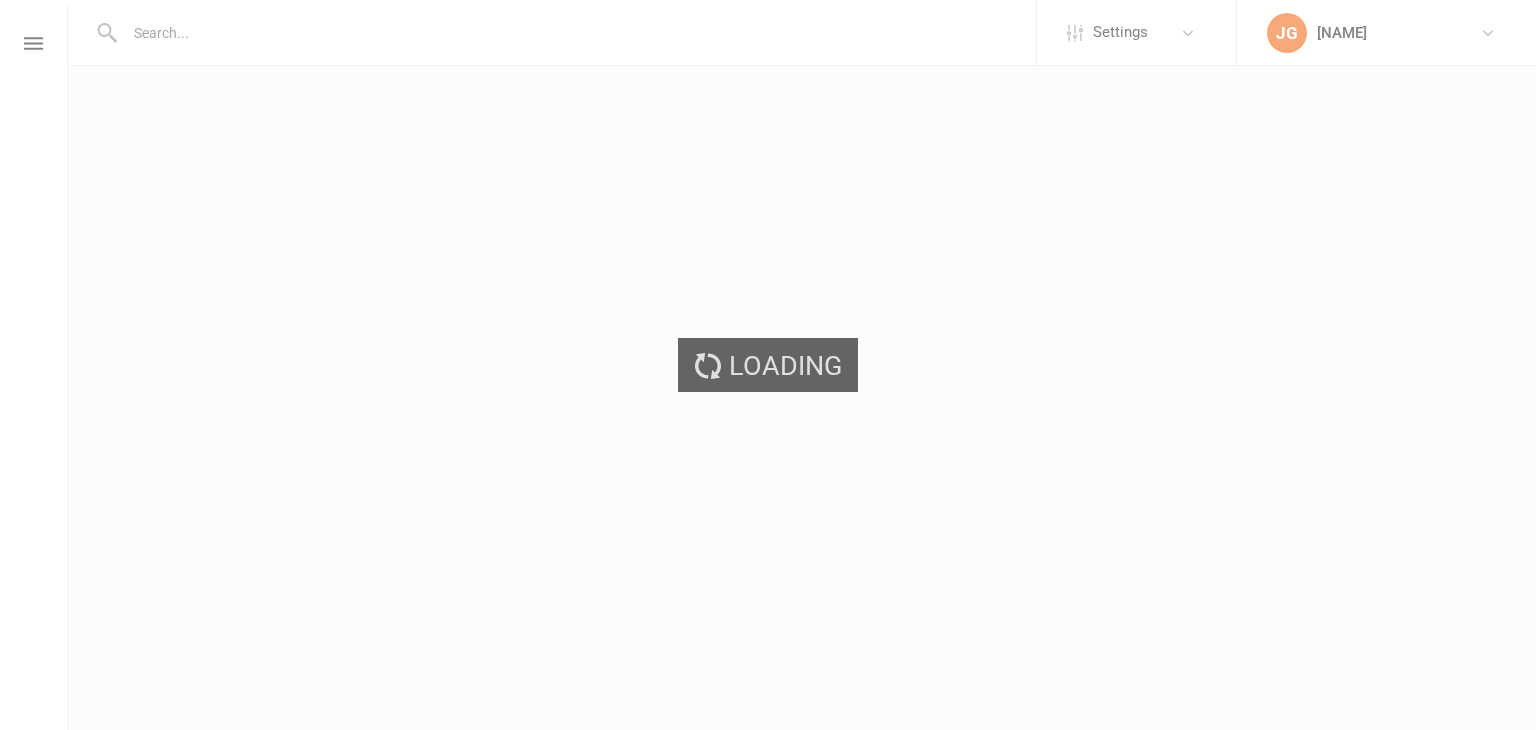 scroll, scrollTop: 0, scrollLeft: 0, axis: both 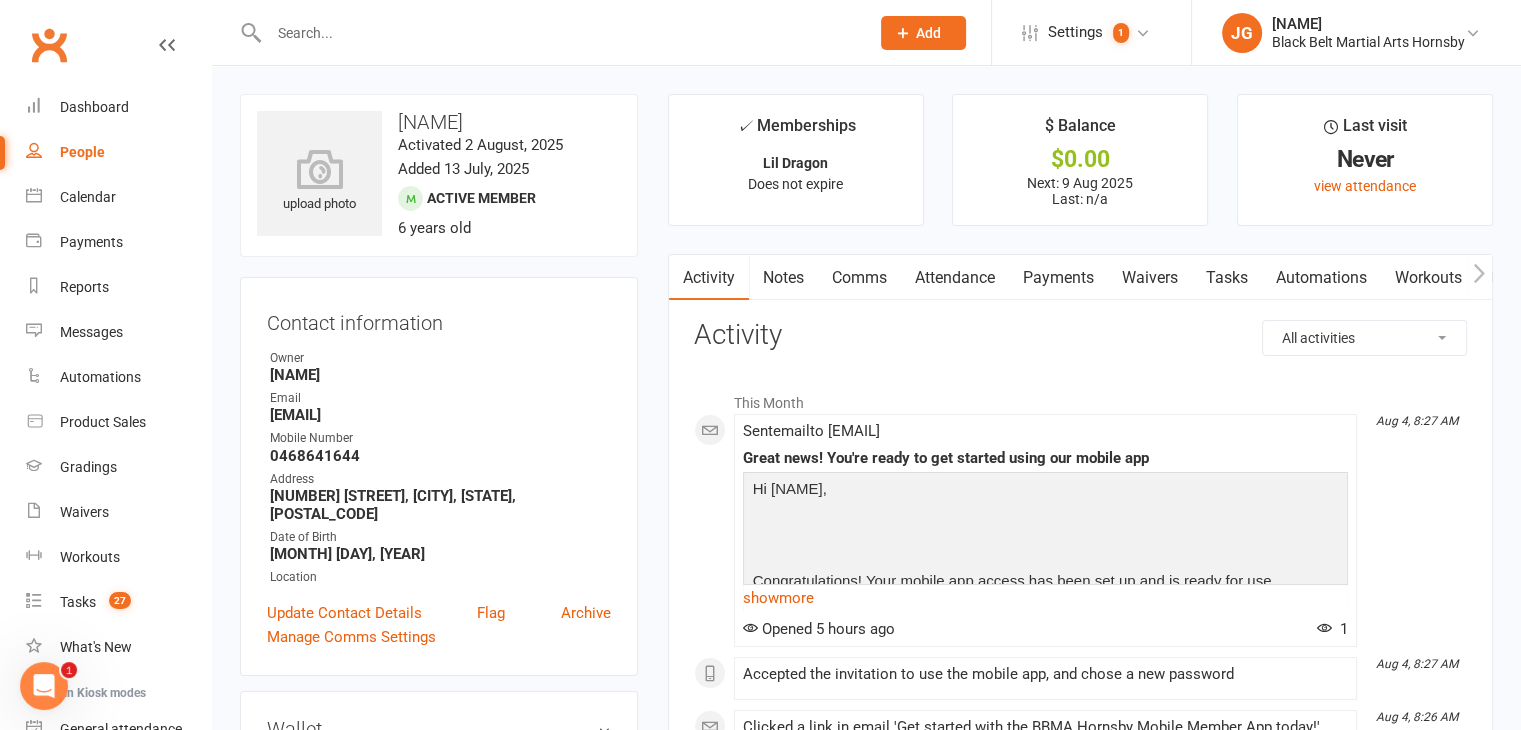 click on "Attendance" at bounding box center (955, 278) 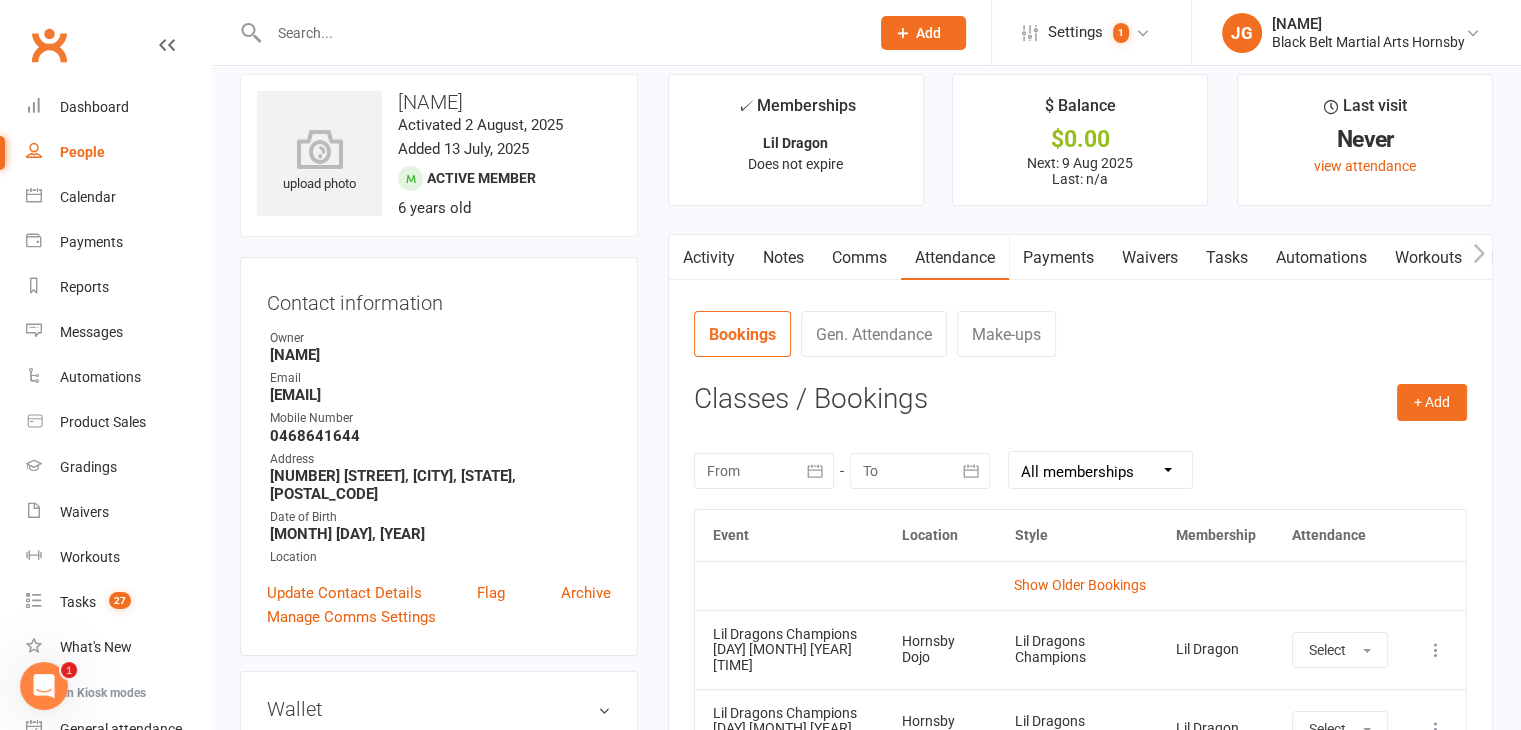 scroll, scrollTop: 0, scrollLeft: 0, axis: both 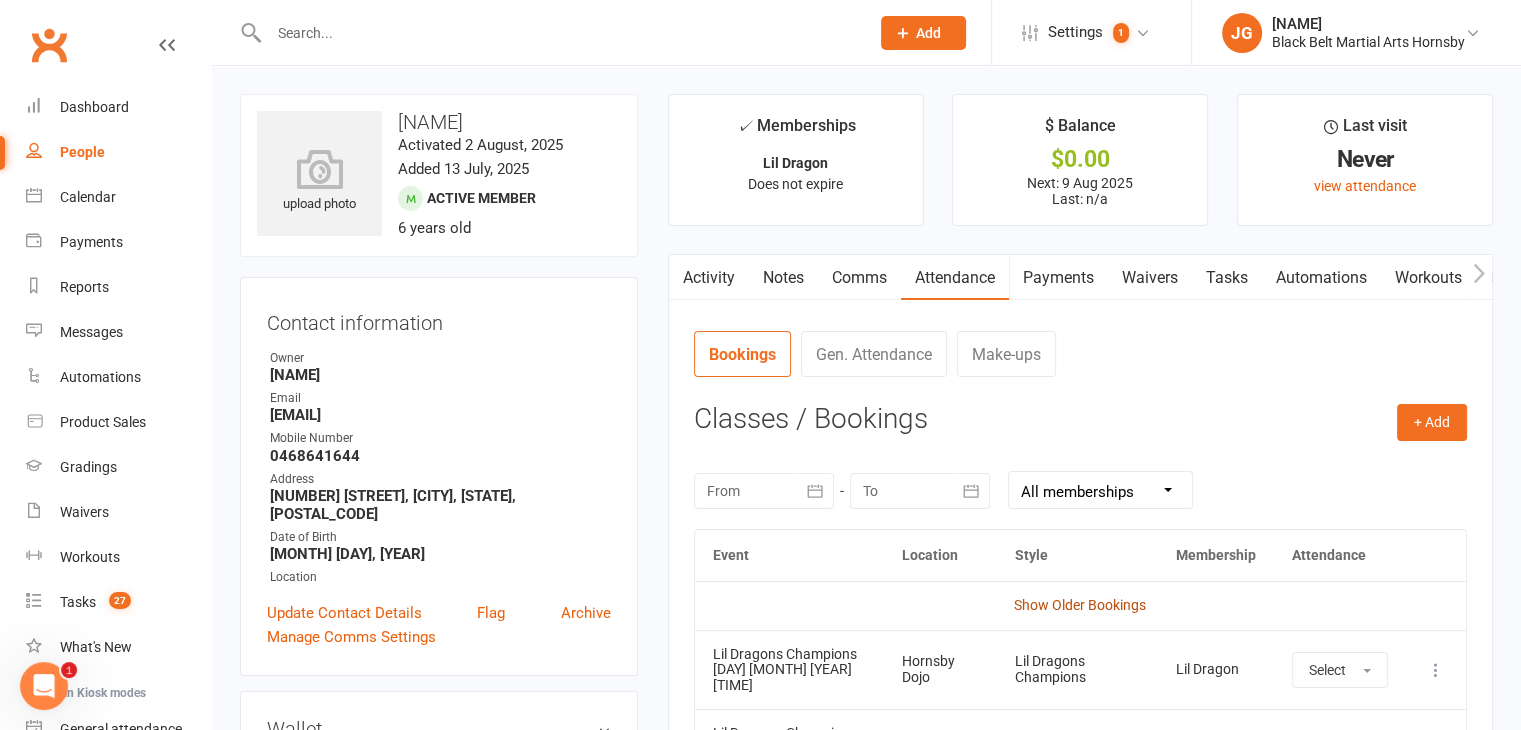 click on "Show Older Bookings" at bounding box center (1080, 605) 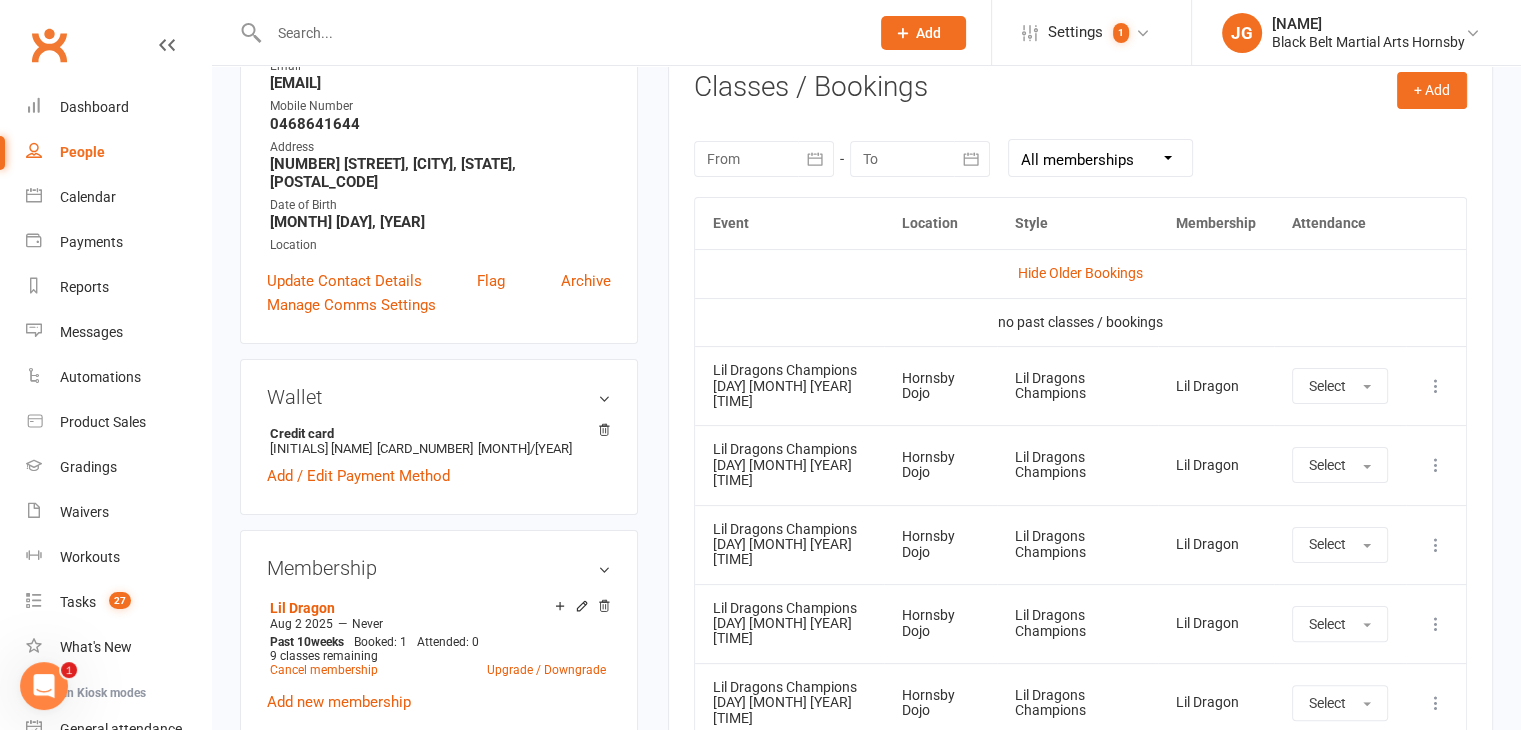 scroll, scrollTop: 332, scrollLeft: 0, axis: vertical 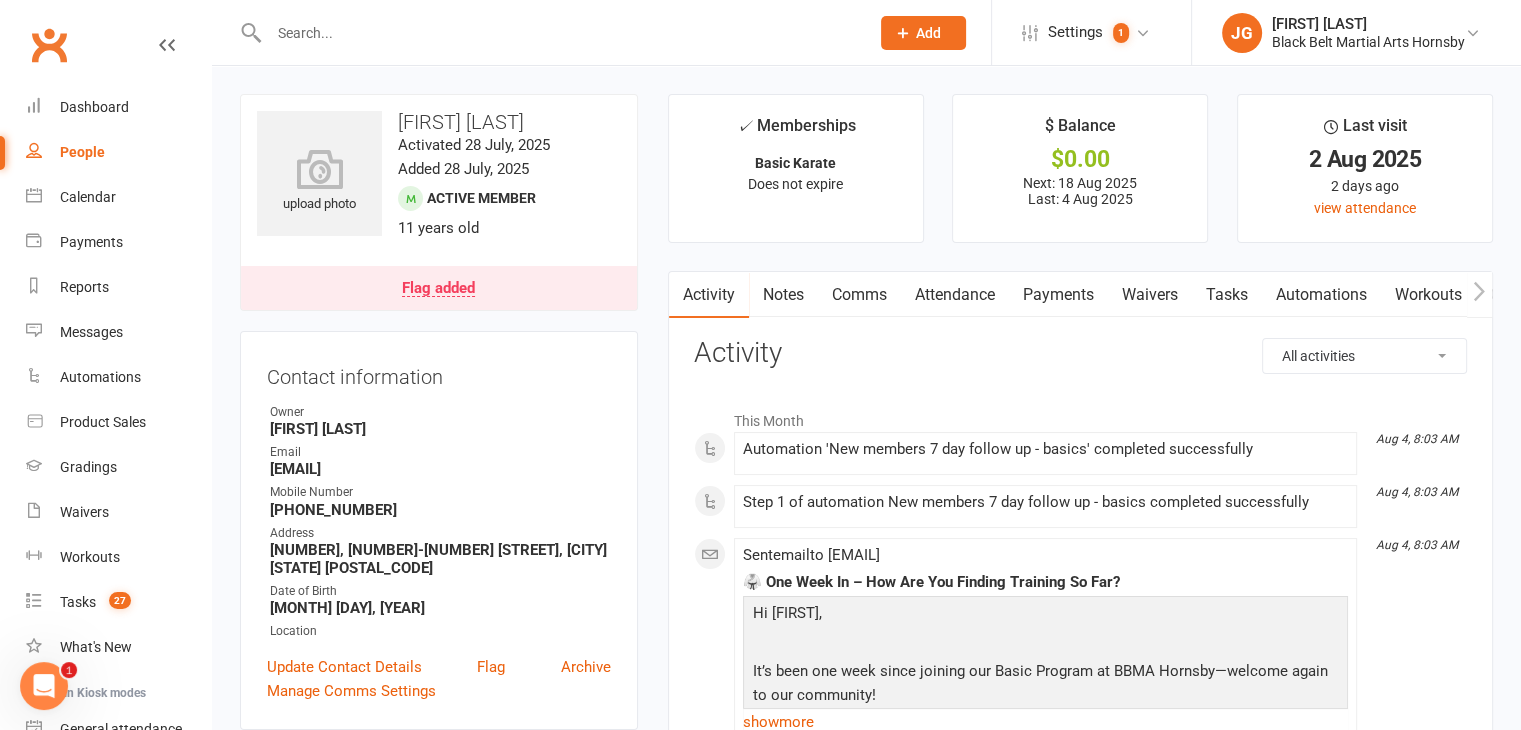 click on "Attendance" at bounding box center [955, 295] 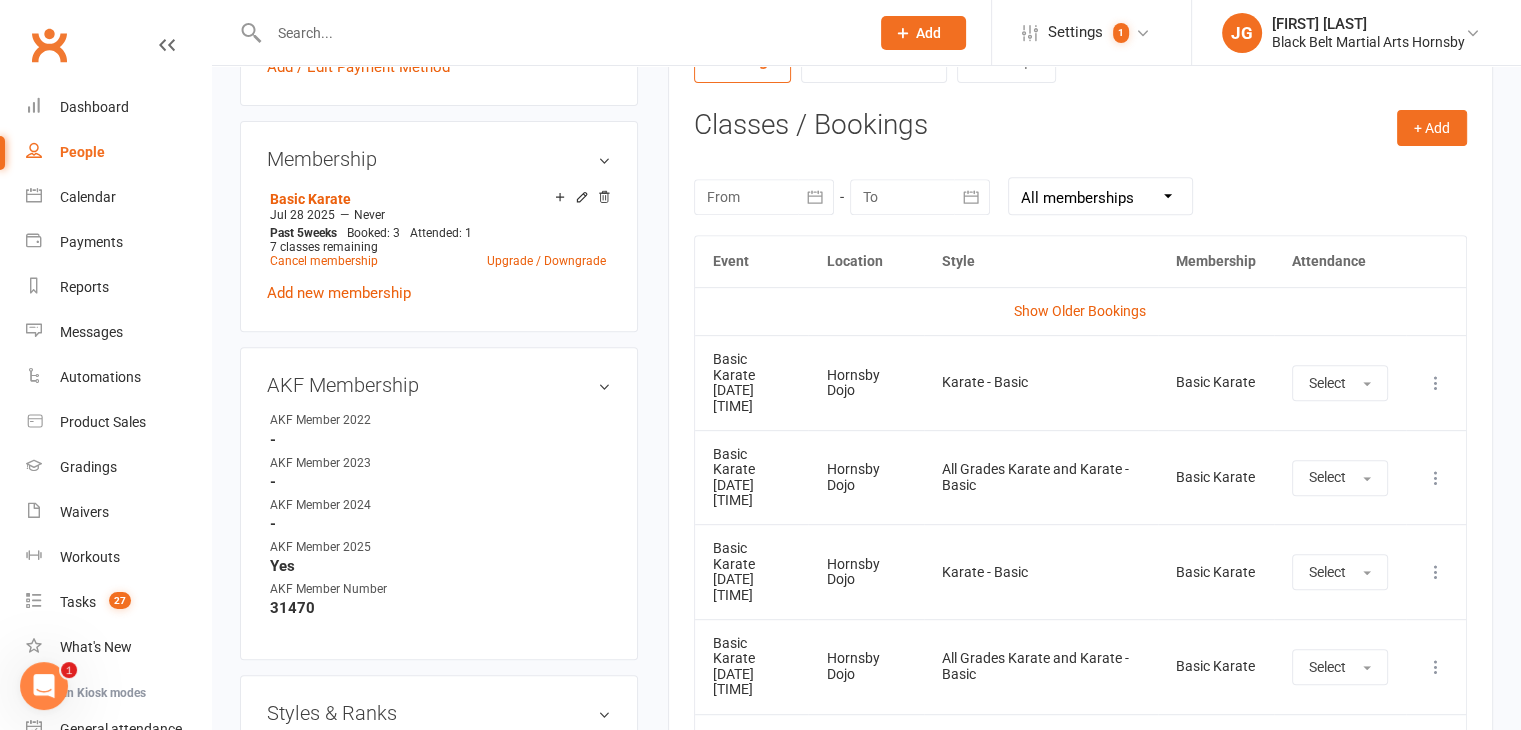 scroll, scrollTop: 796, scrollLeft: 0, axis: vertical 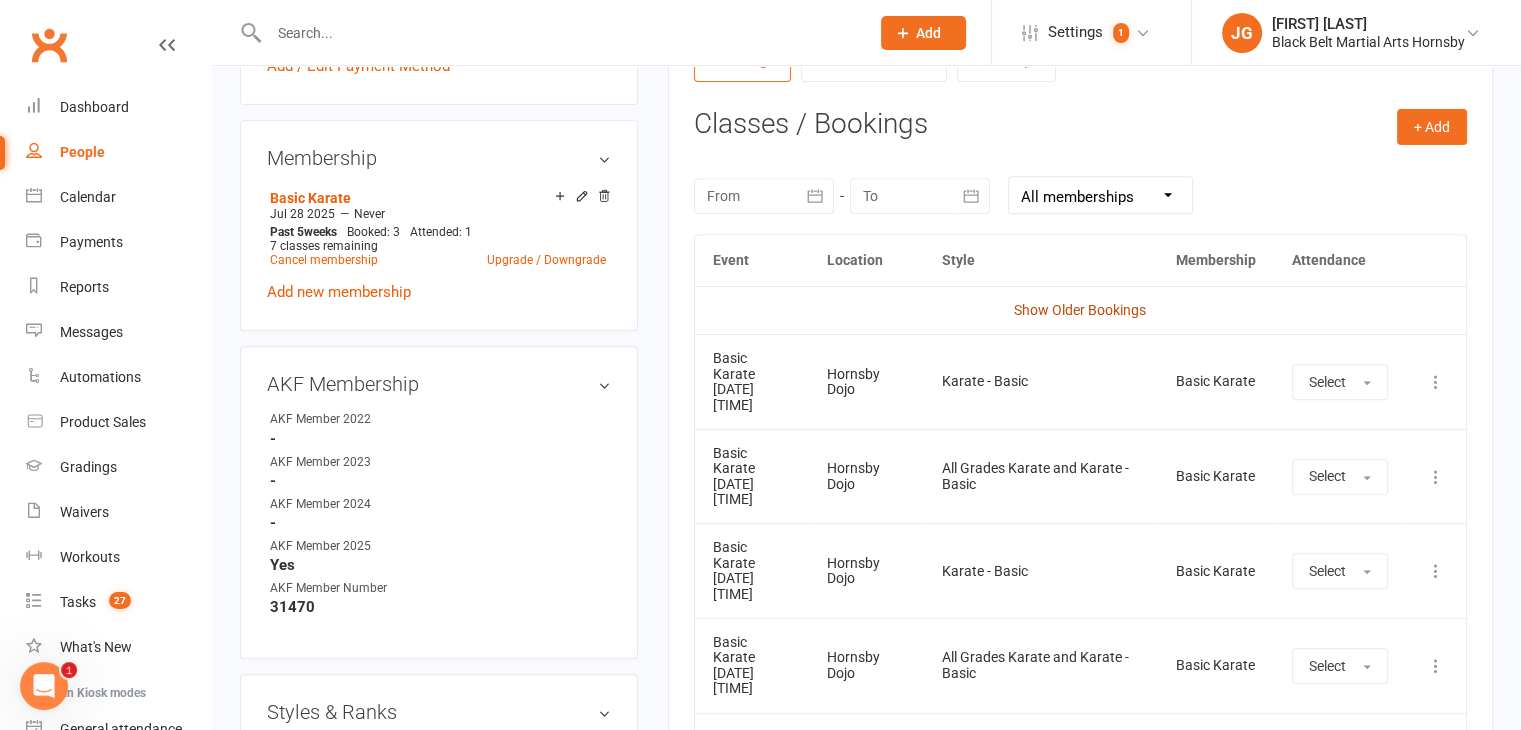 click on "Show Older Bookings" at bounding box center (1080, 310) 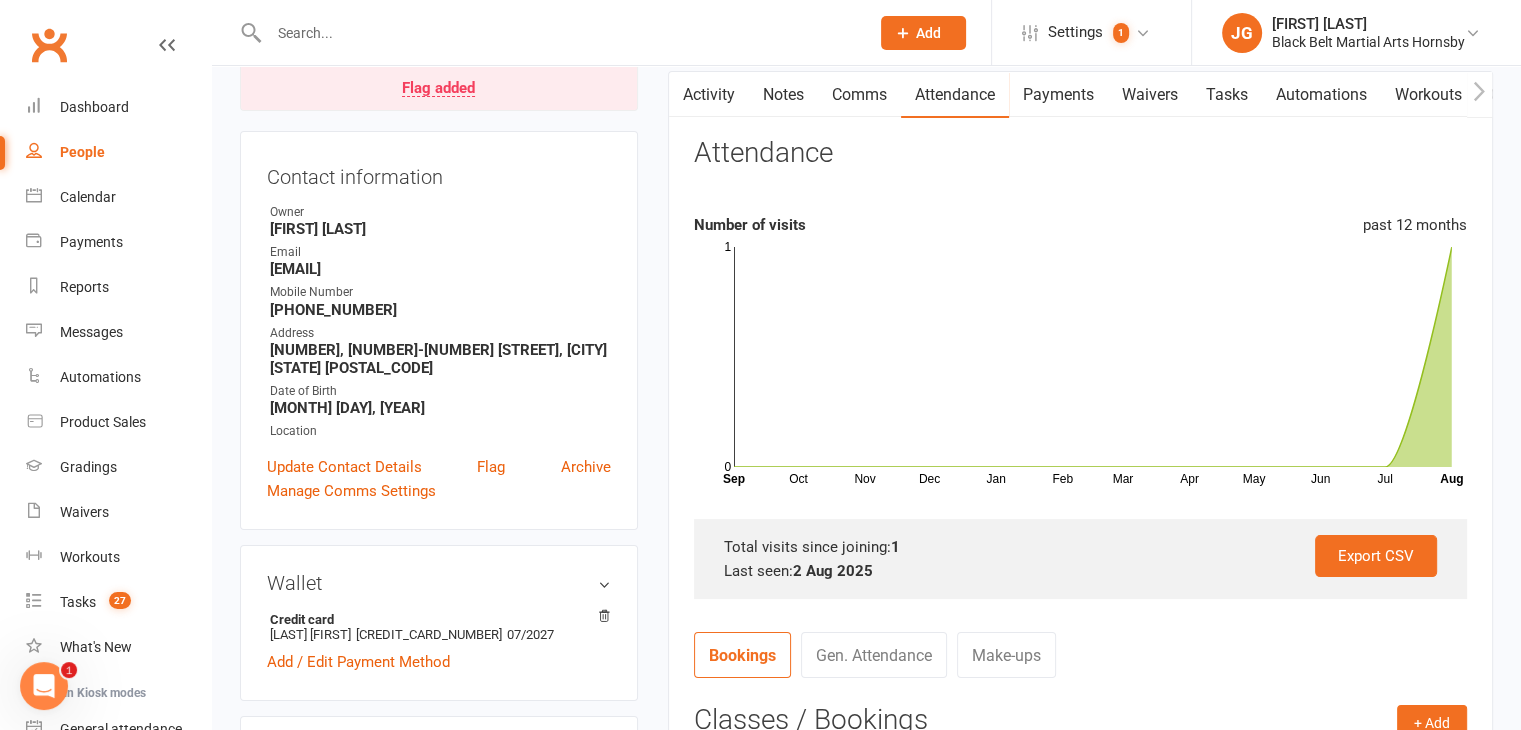 scroll, scrollTop: 0, scrollLeft: 0, axis: both 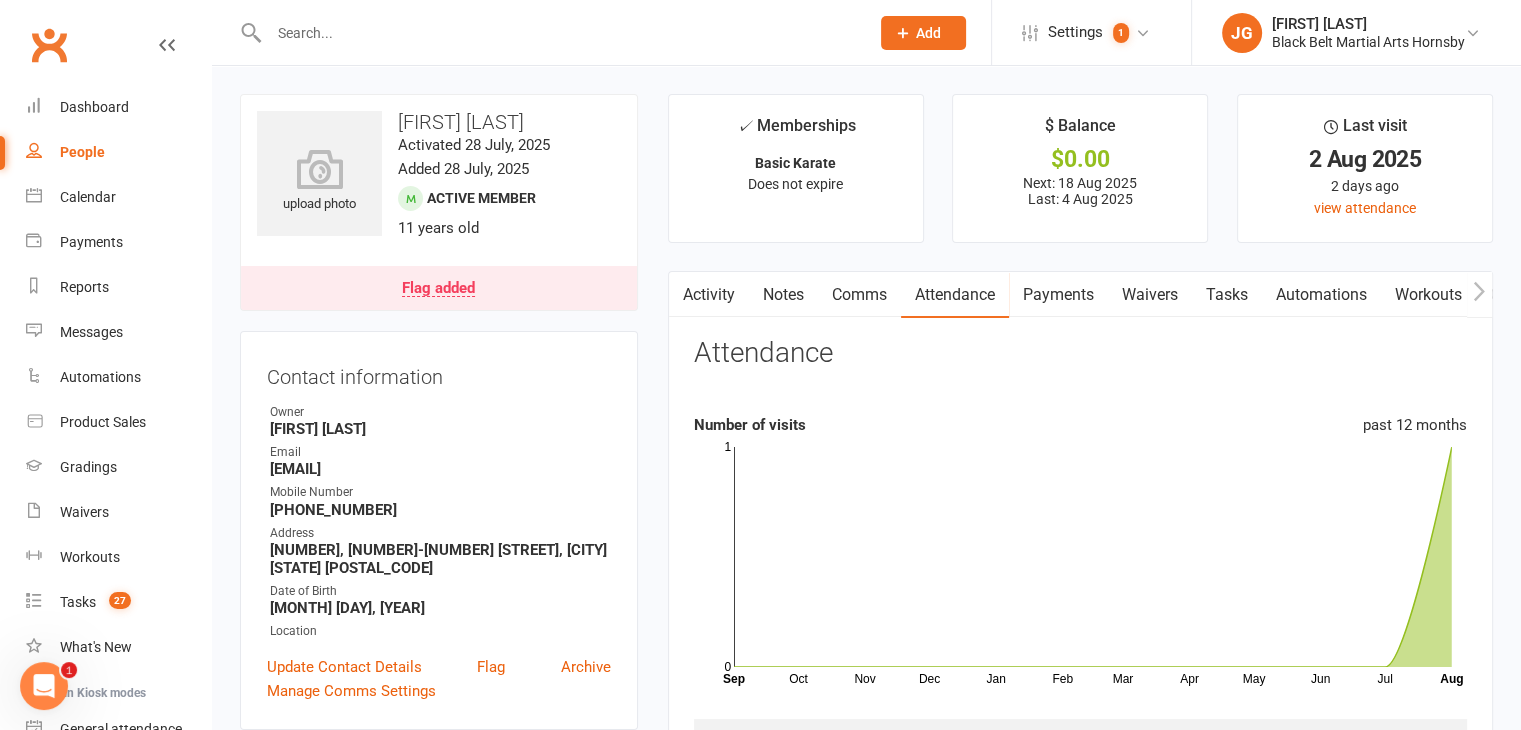 click on "Activity" at bounding box center [709, 295] 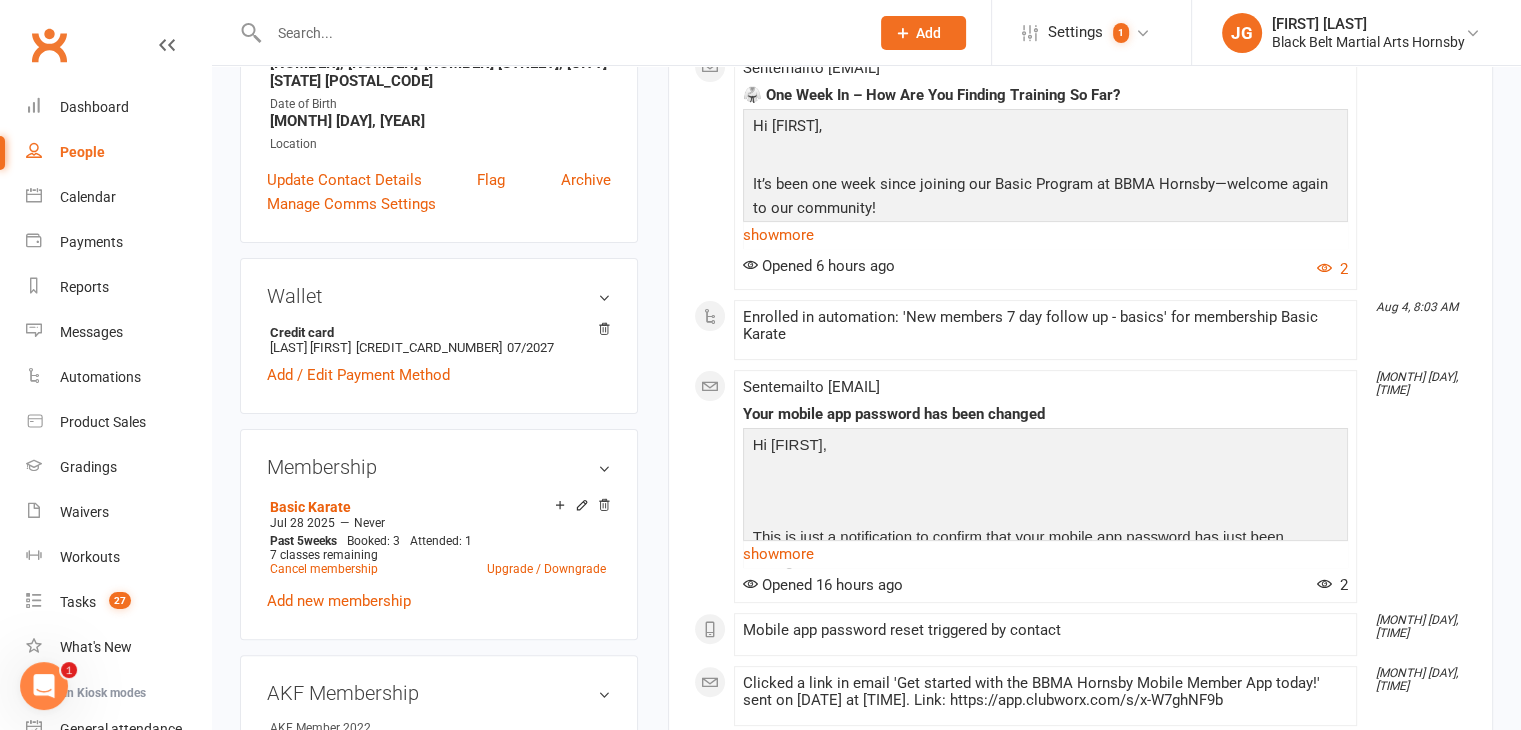 scroll, scrollTop: 392, scrollLeft: 0, axis: vertical 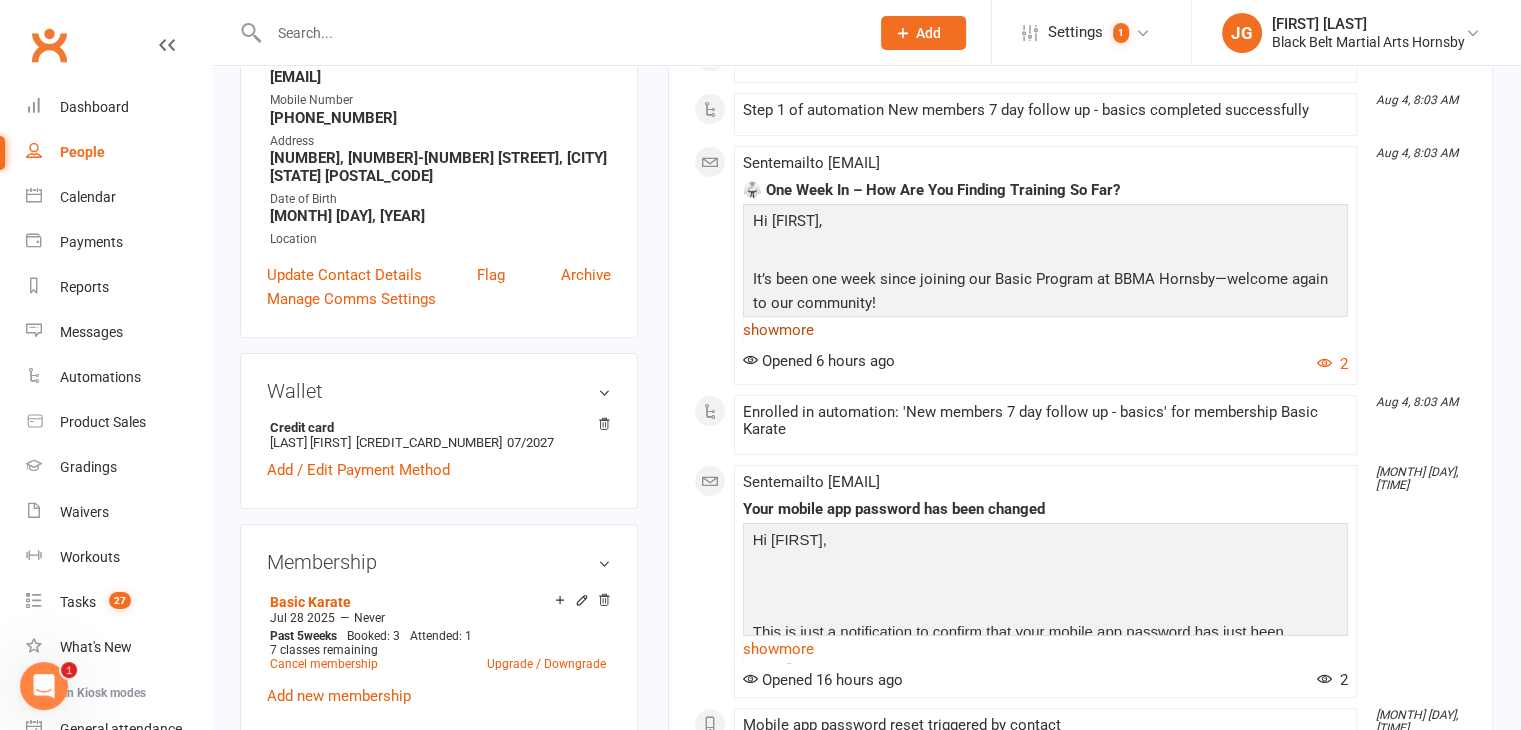click on "show  more" at bounding box center [1045, 330] 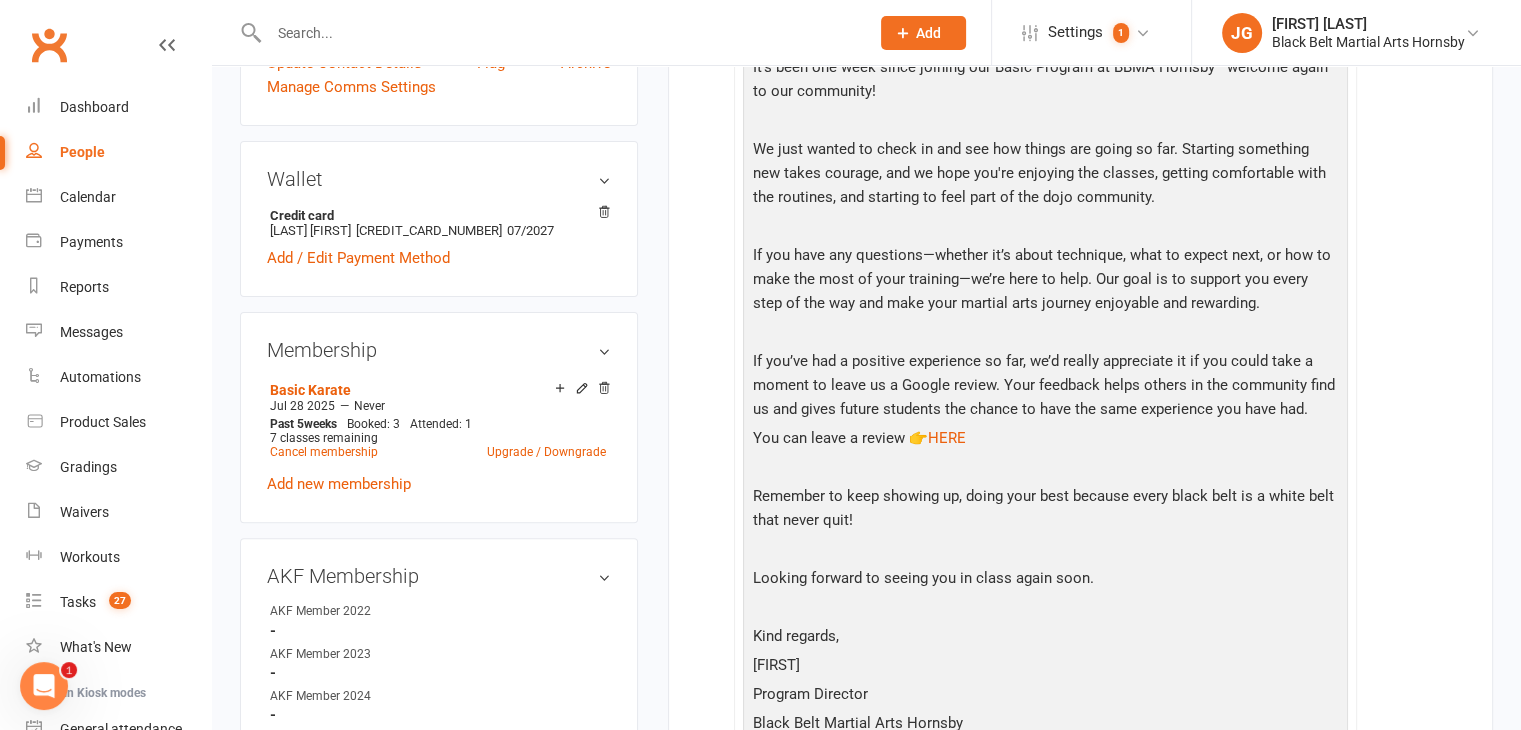 scroll, scrollTop: 603, scrollLeft: 0, axis: vertical 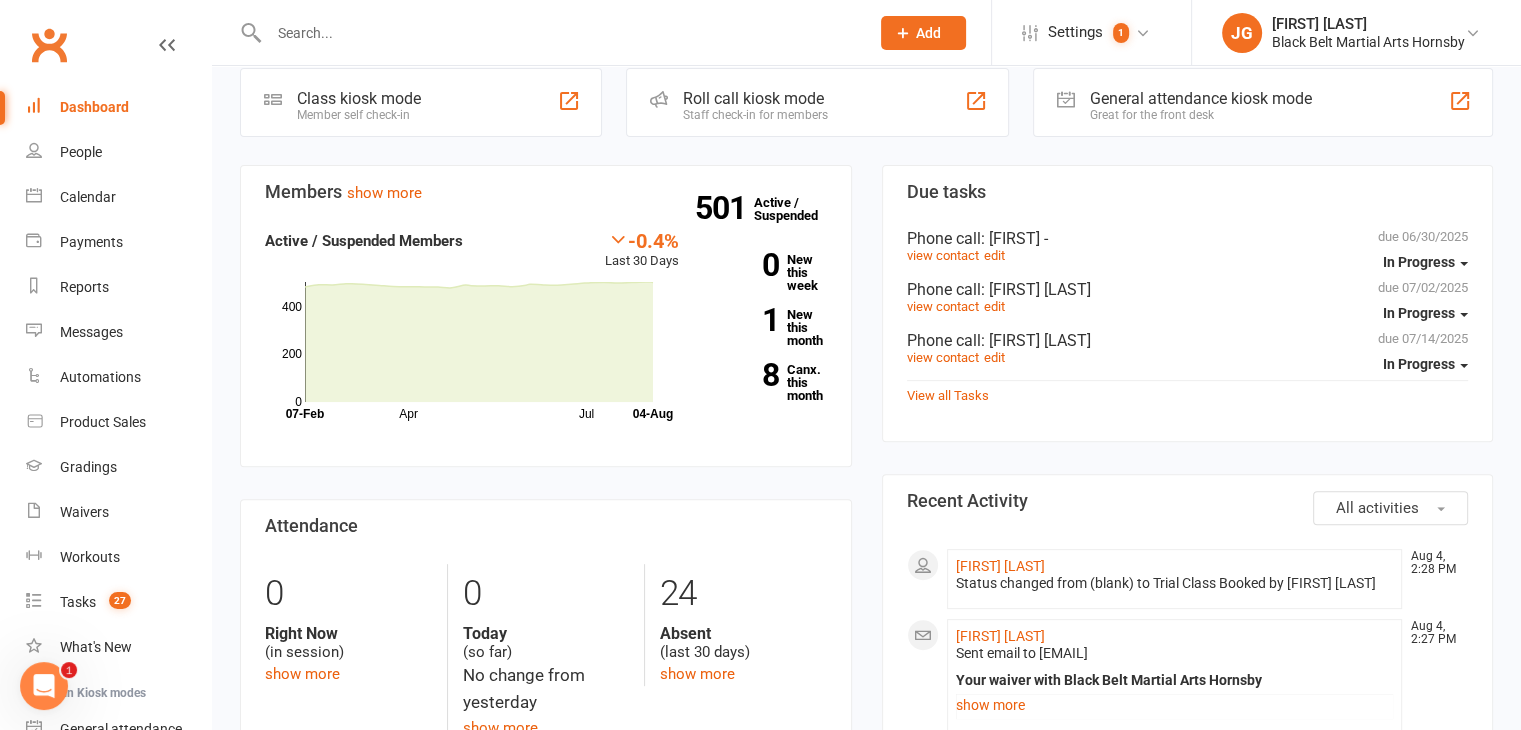 click at bounding box center [559, 33] 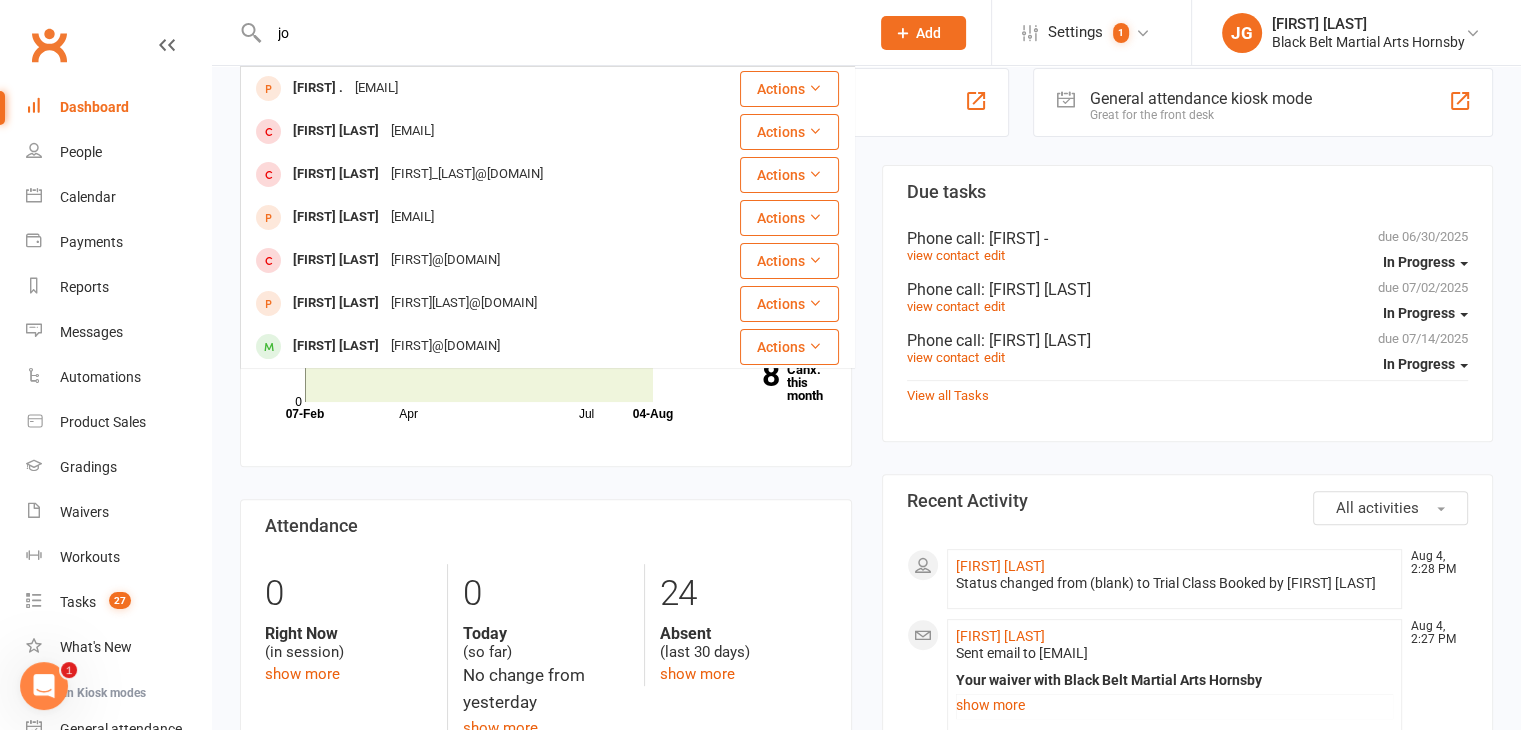 type on "j" 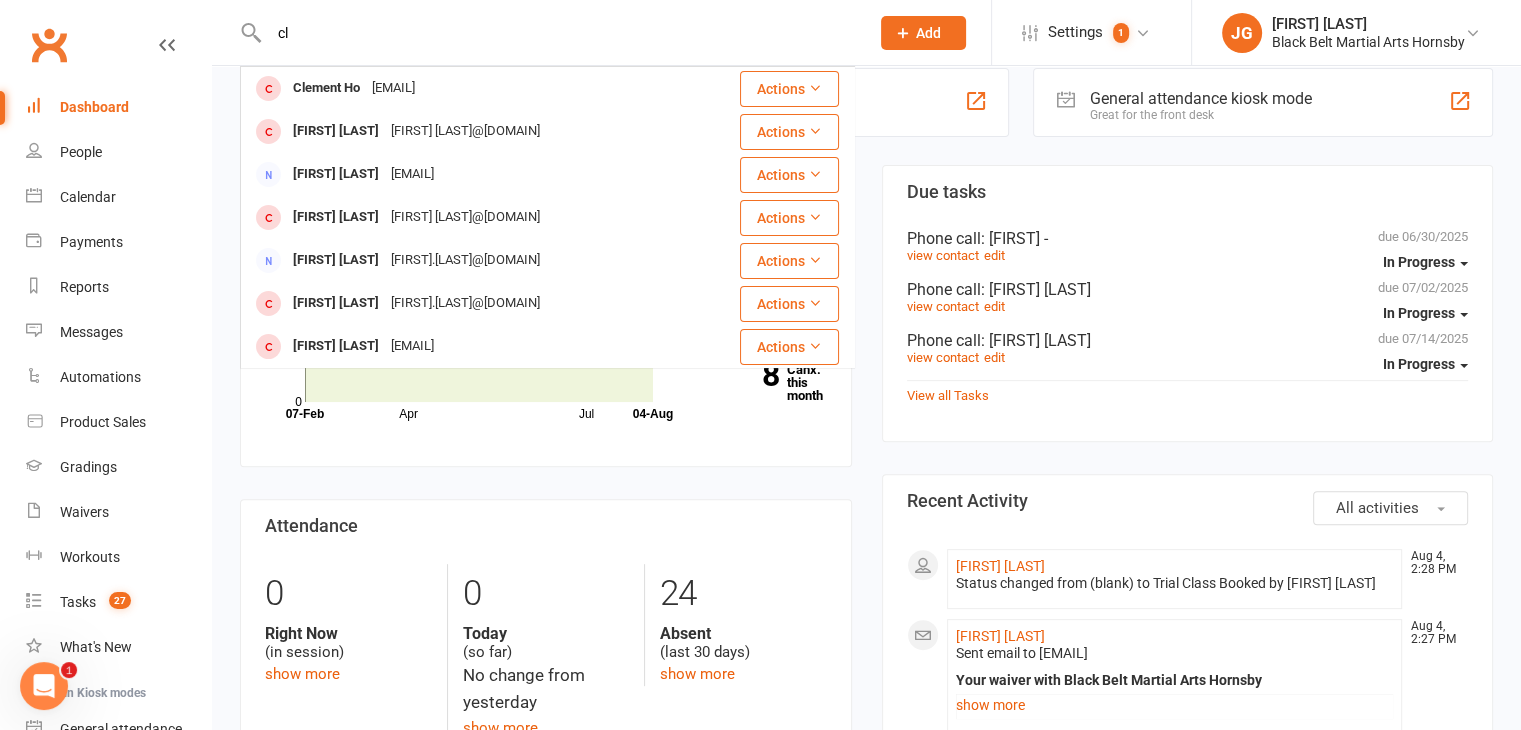 type on "c" 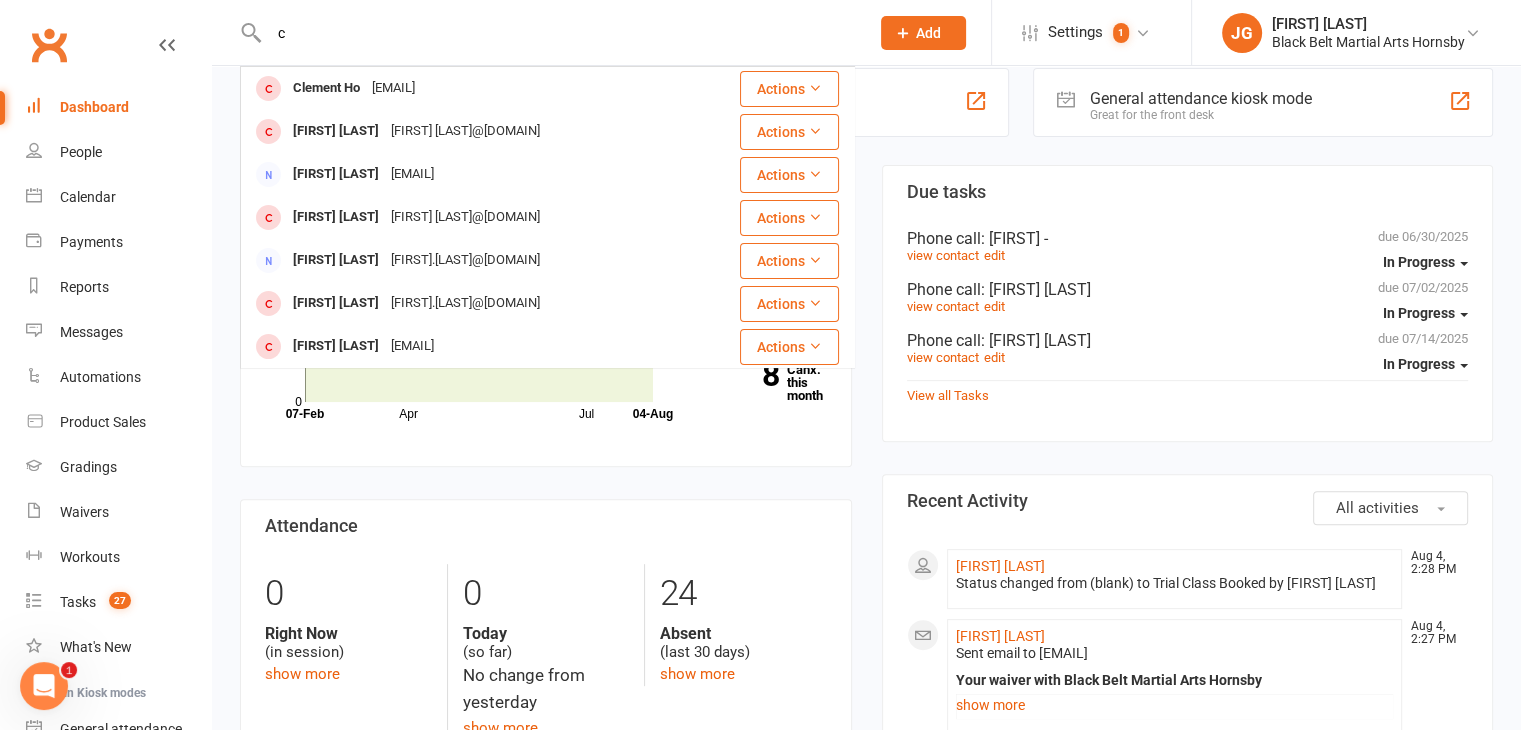 type 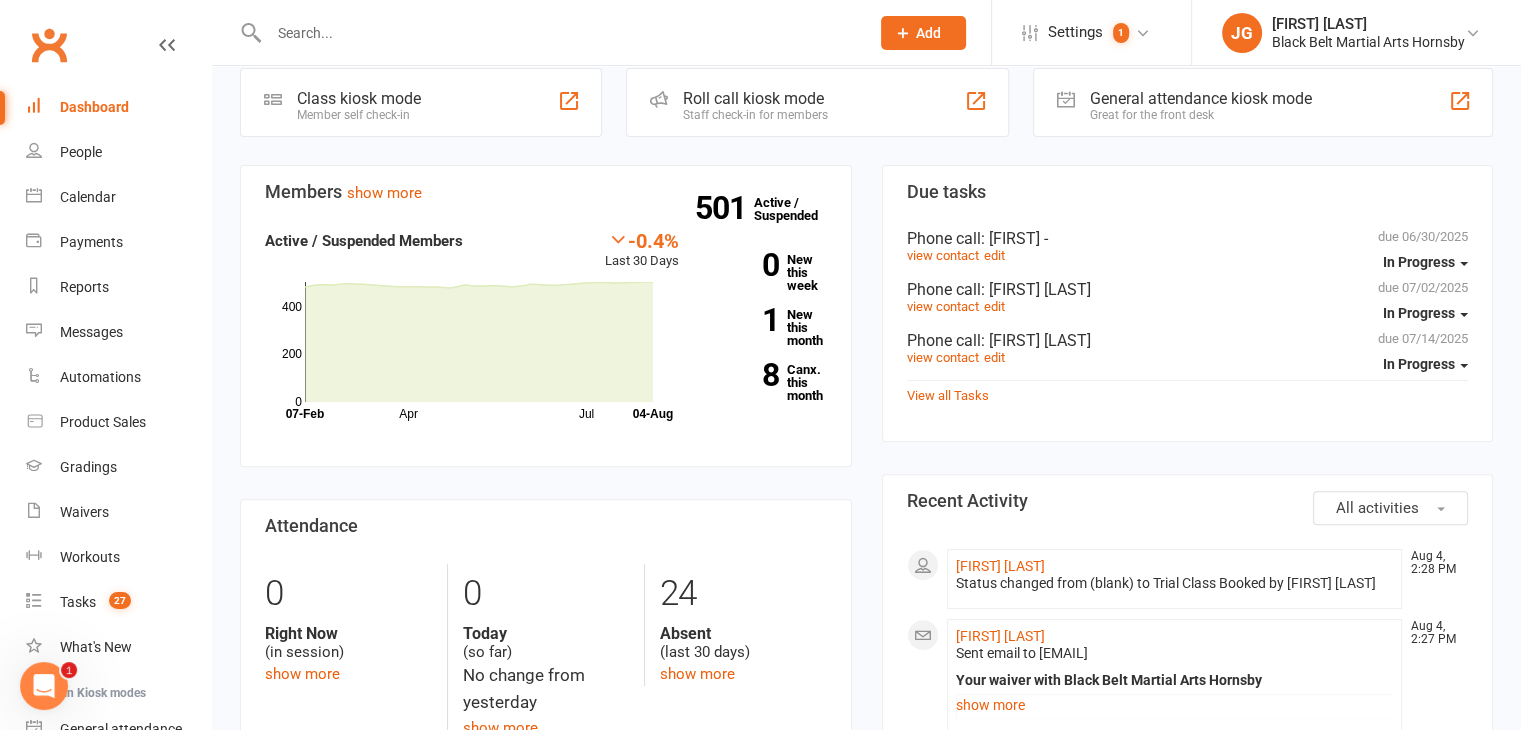 click on "Members show more -0.4% Last 30 Days Active / Suspended Members Apr Jul Month 07-Feb 04-Aug 0 200 400 501 Active / Suspended 0 New this week 1 New this month 8 Canx. this month
Attendance 0 Right Now (in session) show more 0 Today (so far) No change from yesterday show more 24 Absent (last 30 days) show more" at bounding box center [546, 491] 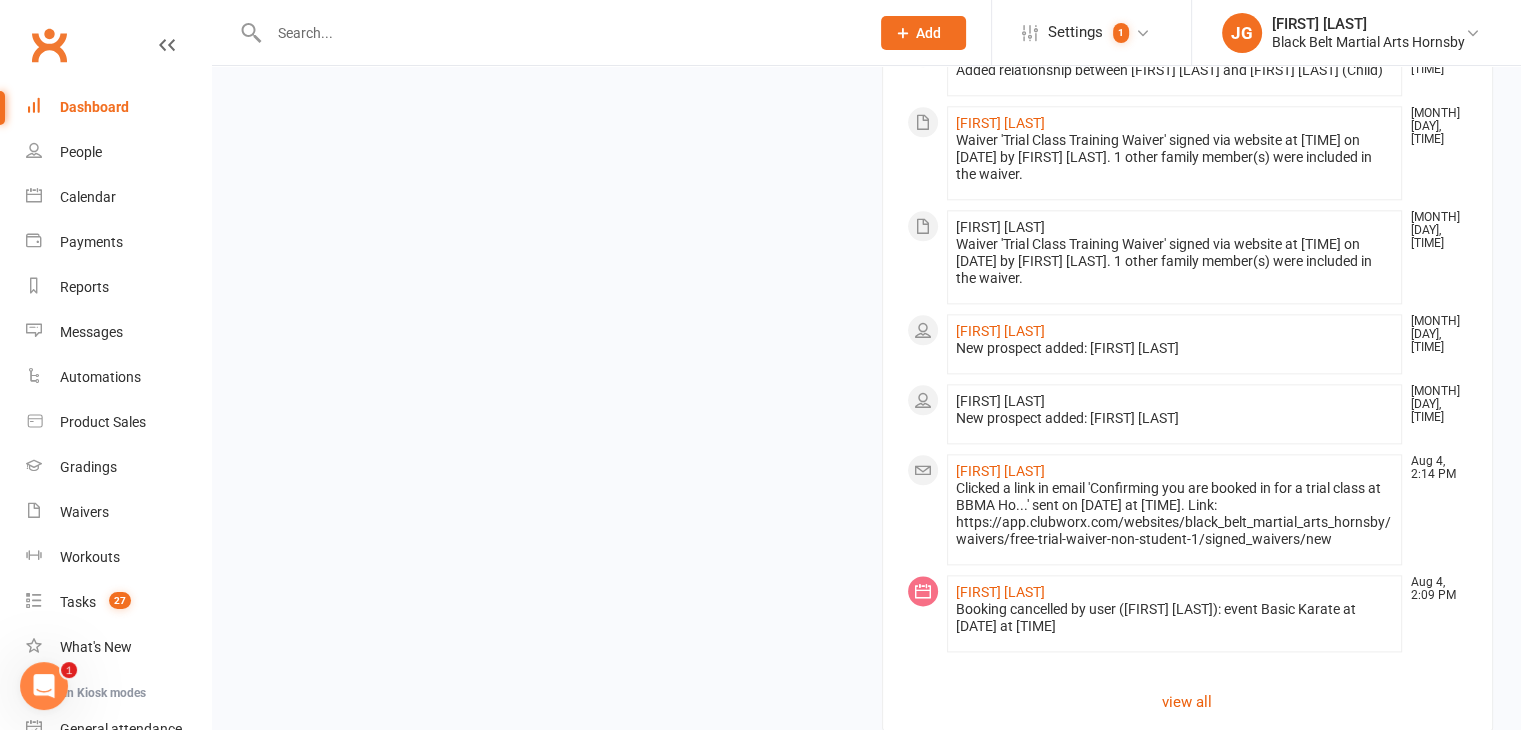 scroll, scrollTop: 2411, scrollLeft: 0, axis: vertical 